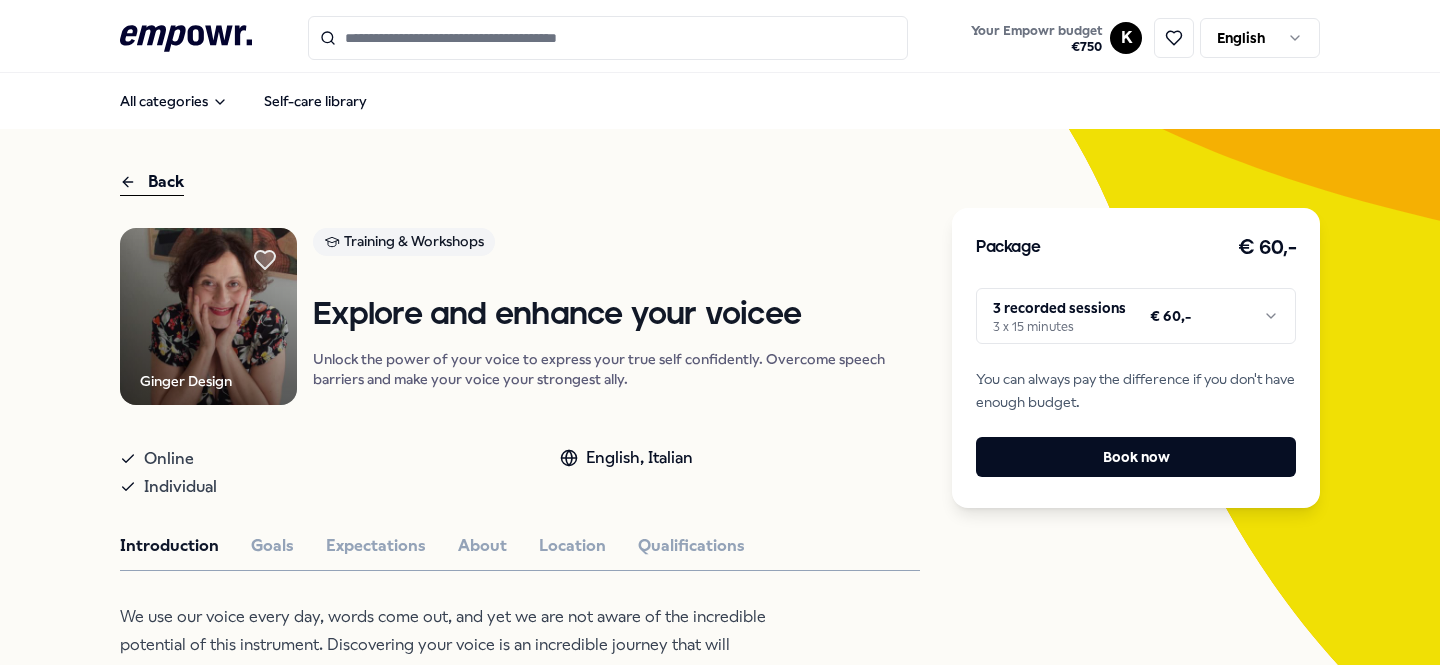scroll, scrollTop: 0, scrollLeft: 0, axis: both 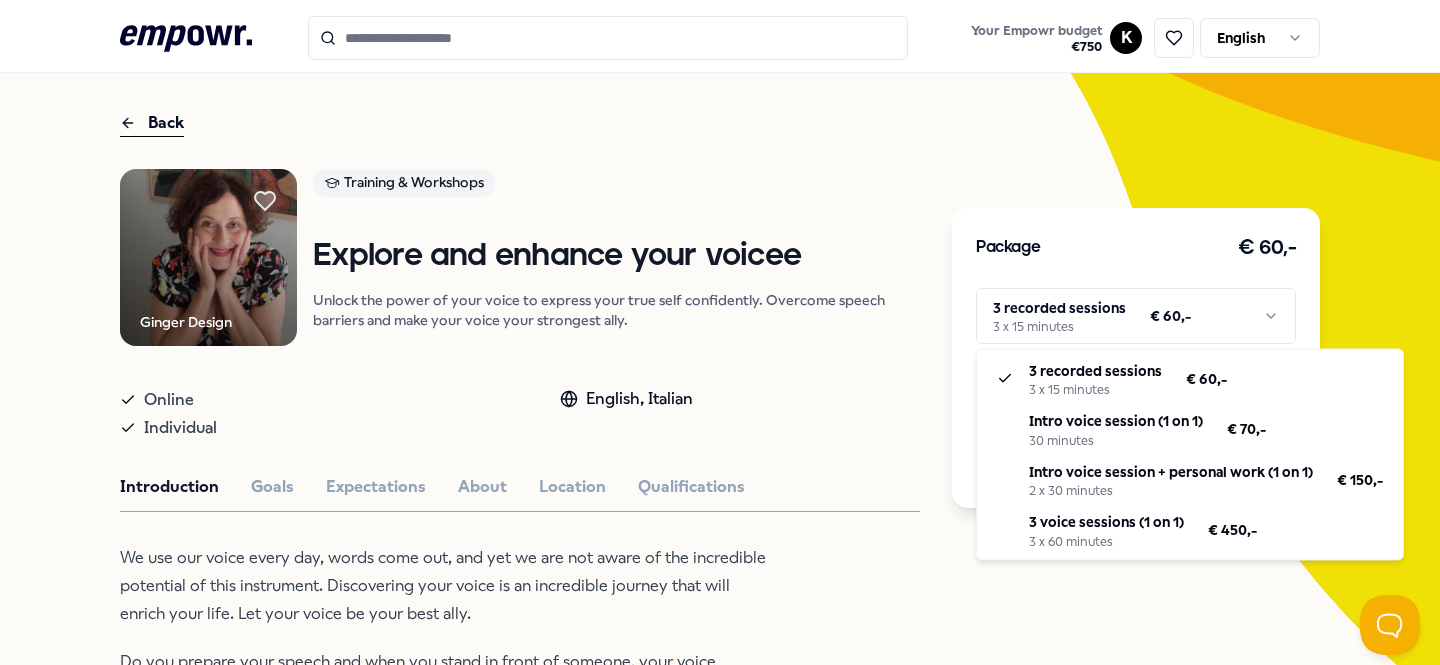 click on ".empowr-logo_svg__cls-1{fill:#03032f} Your Empowr budget € 750 K English All categories   Self-care library Back Ginger Design Training & Workshops Explore and enhance your voicee Unlock the power of your voice to express your true self confidently. Overcome speech barriers and make your voice your strongest ally. Online Individual English, Italian Introduction Goals Expectations About Location Qualifications We use our voice every day, words come out, and yet we are not aware of the incredible potential of this instrument. Discovering your voice is an incredible journey that will enrich your life. Let your voice be your best ally. Do you prepare your speech and when you stand in front of someone, your voice doesn't come out properly? Do you have difficulty speaking and communicating your message clearly to others? Do you have difficulty expressing your true self, your ideas and feelings? Do you not like your voice? Recommended Mindfulness & Meditation [LOCATION] Mindfulness training From" at bounding box center (720, 332) 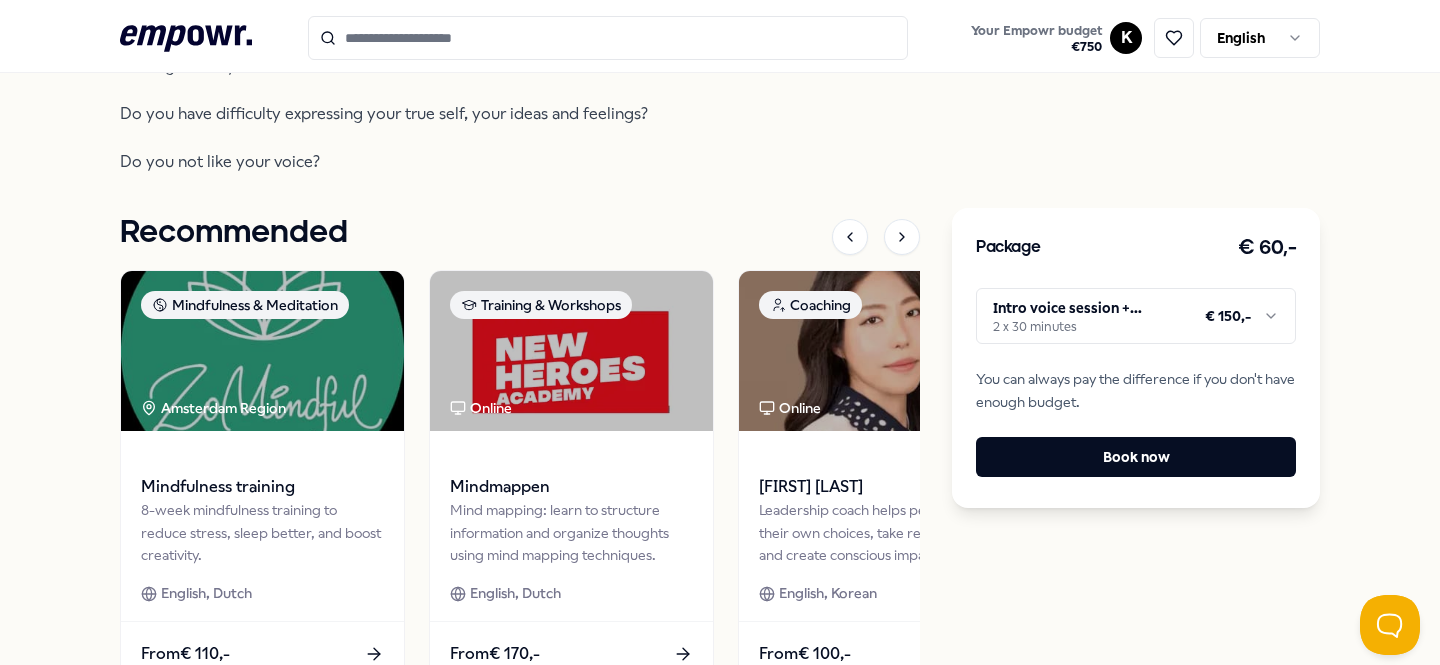 scroll, scrollTop: 713, scrollLeft: 0, axis: vertical 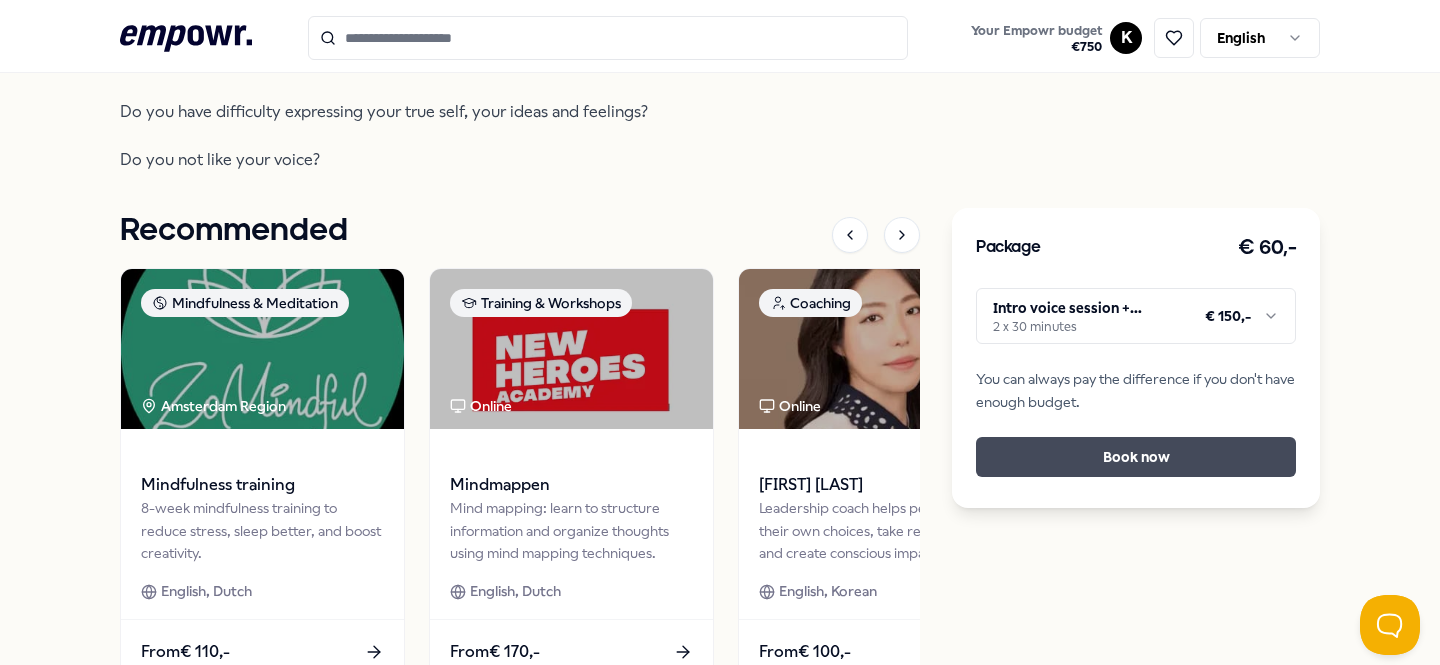 click on "Book now" at bounding box center [1136, 457] 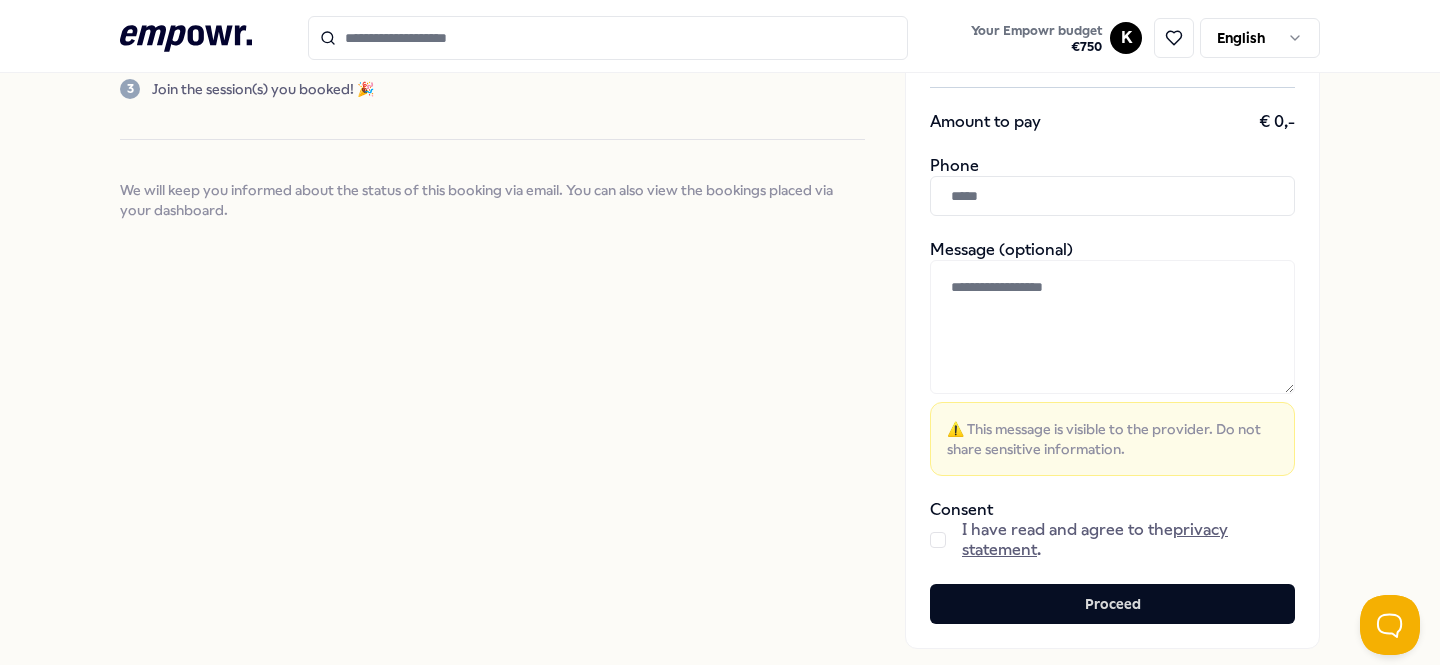 scroll, scrollTop: 376, scrollLeft: 0, axis: vertical 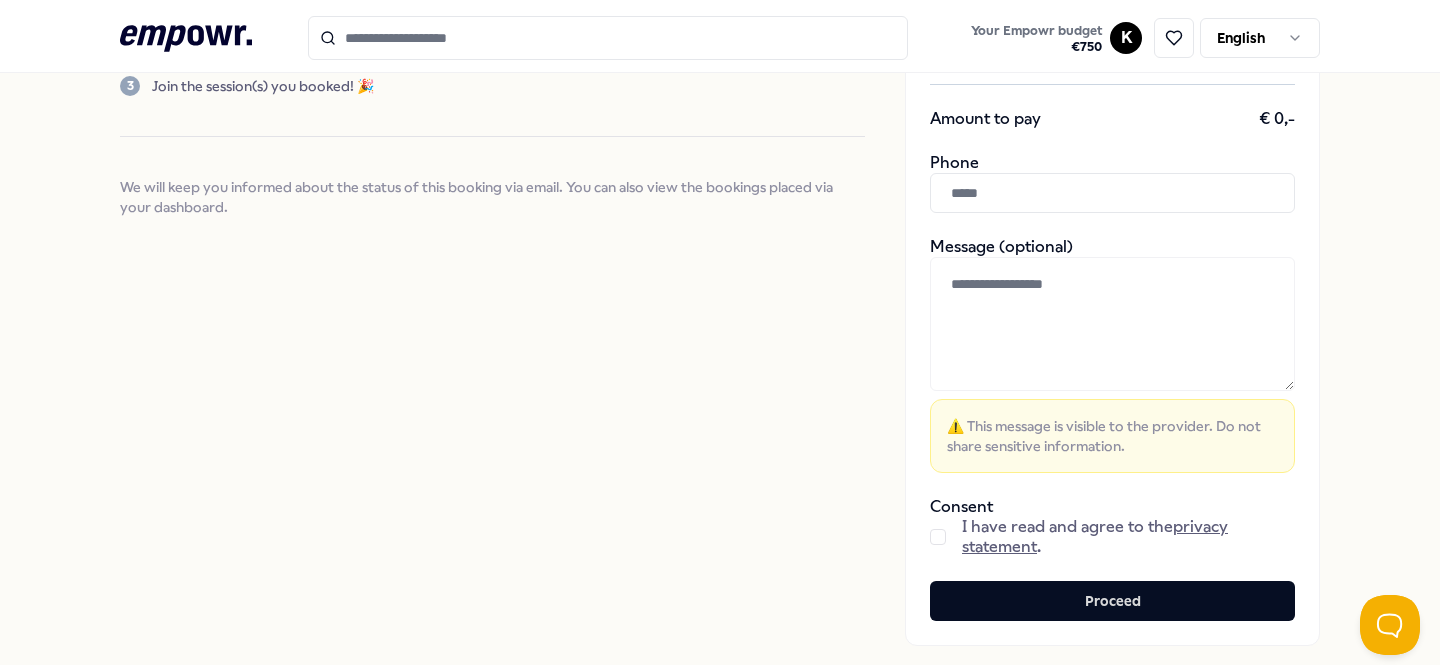 click at bounding box center (938, 537) 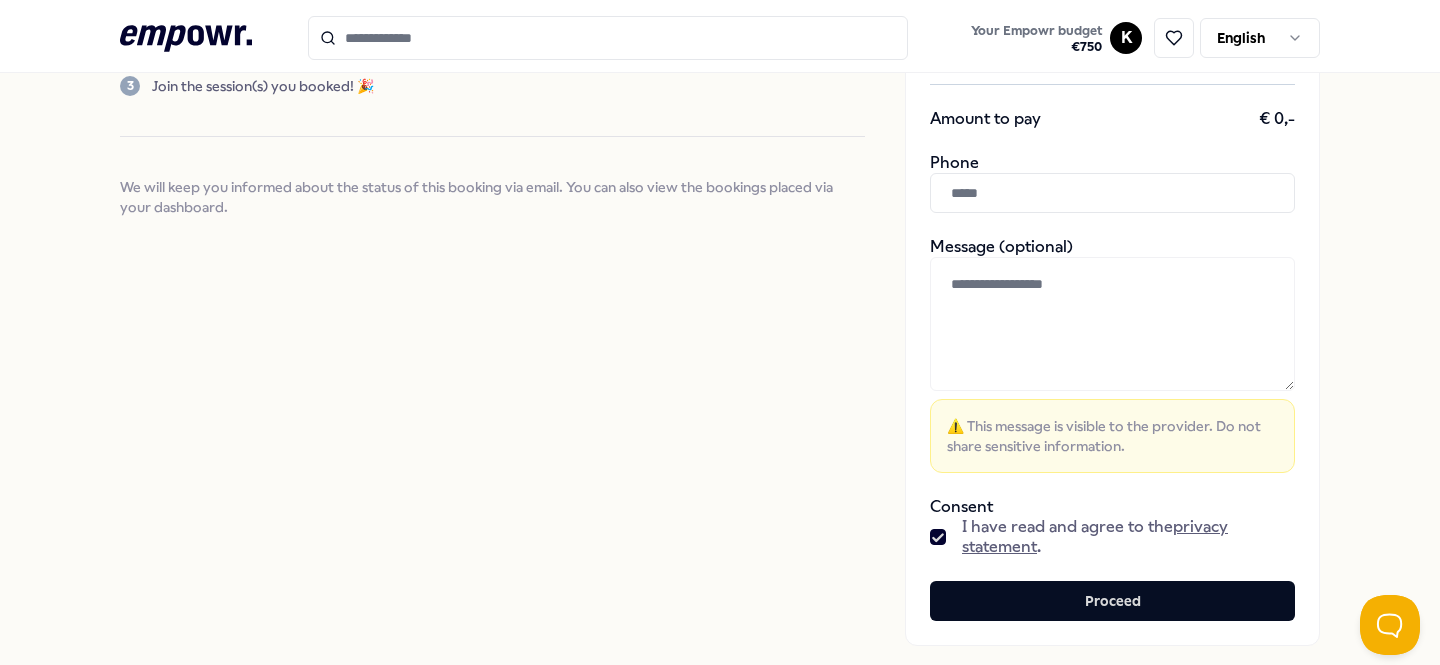 scroll, scrollTop: 50, scrollLeft: 0, axis: vertical 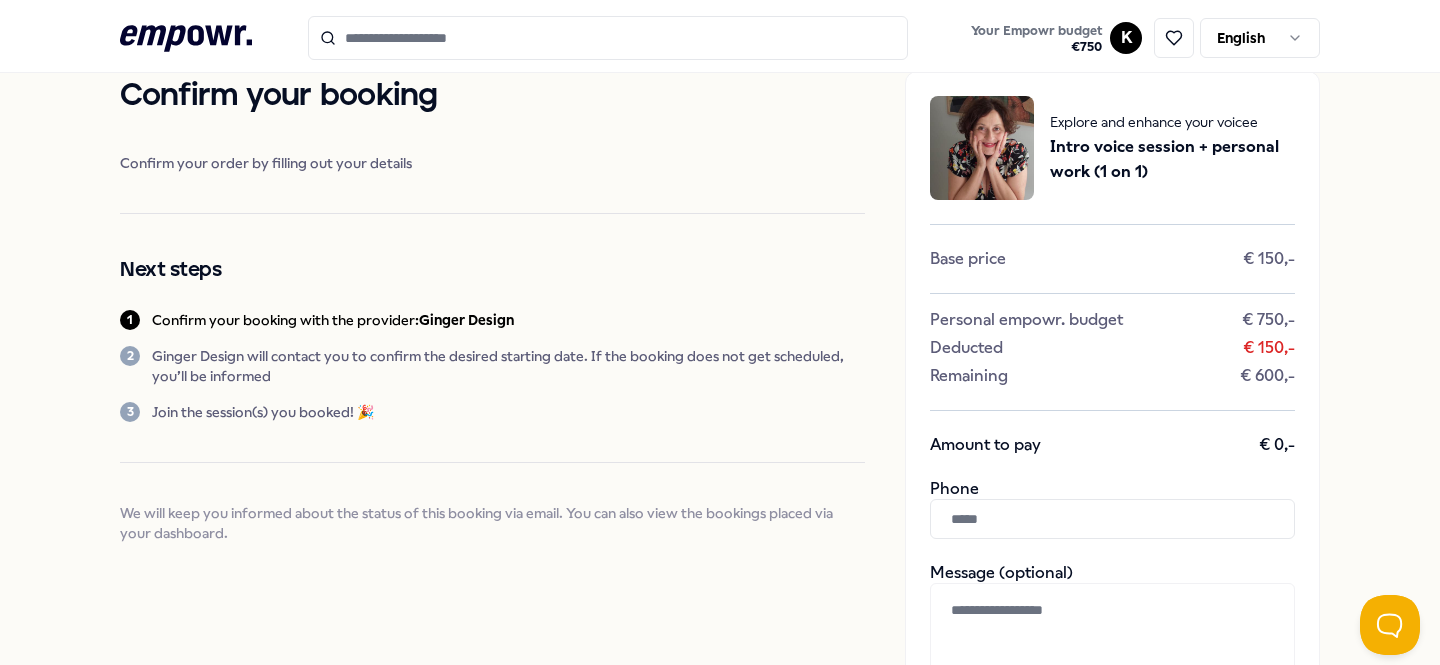 type on "on" 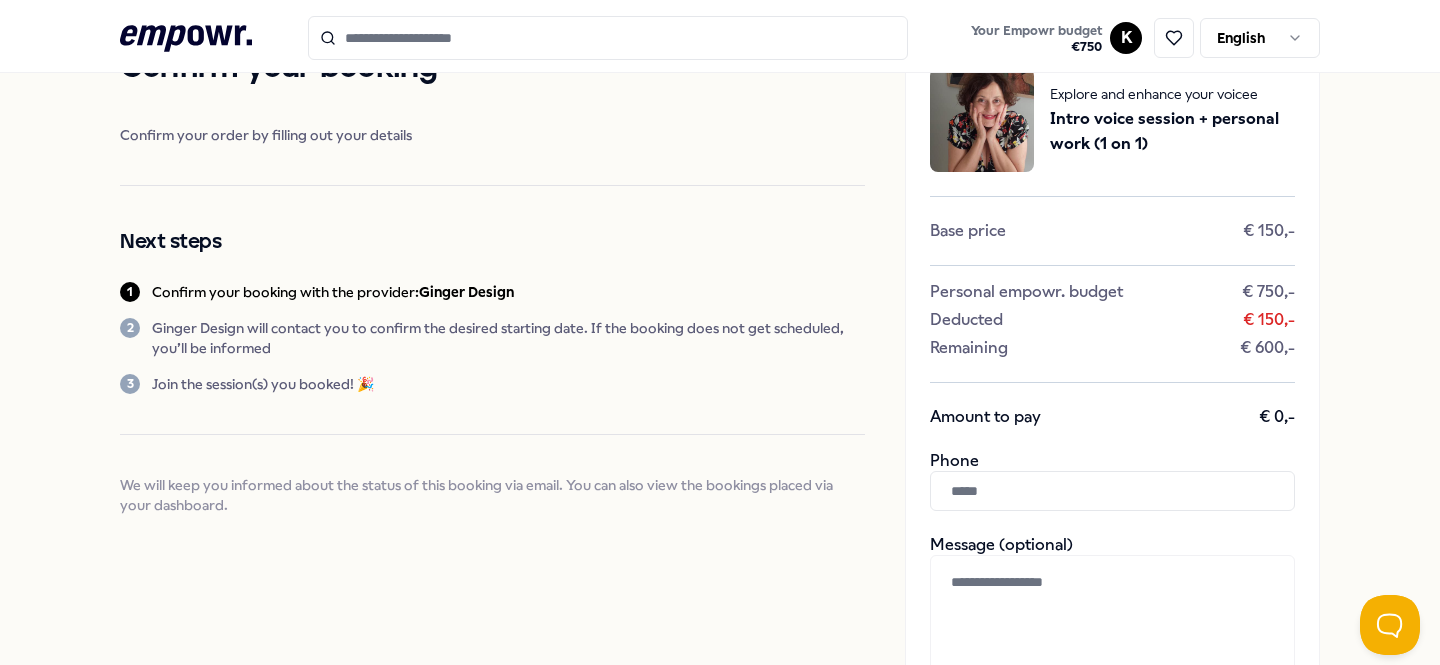 scroll, scrollTop: 88, scrollLeft: 0, axis: vertical 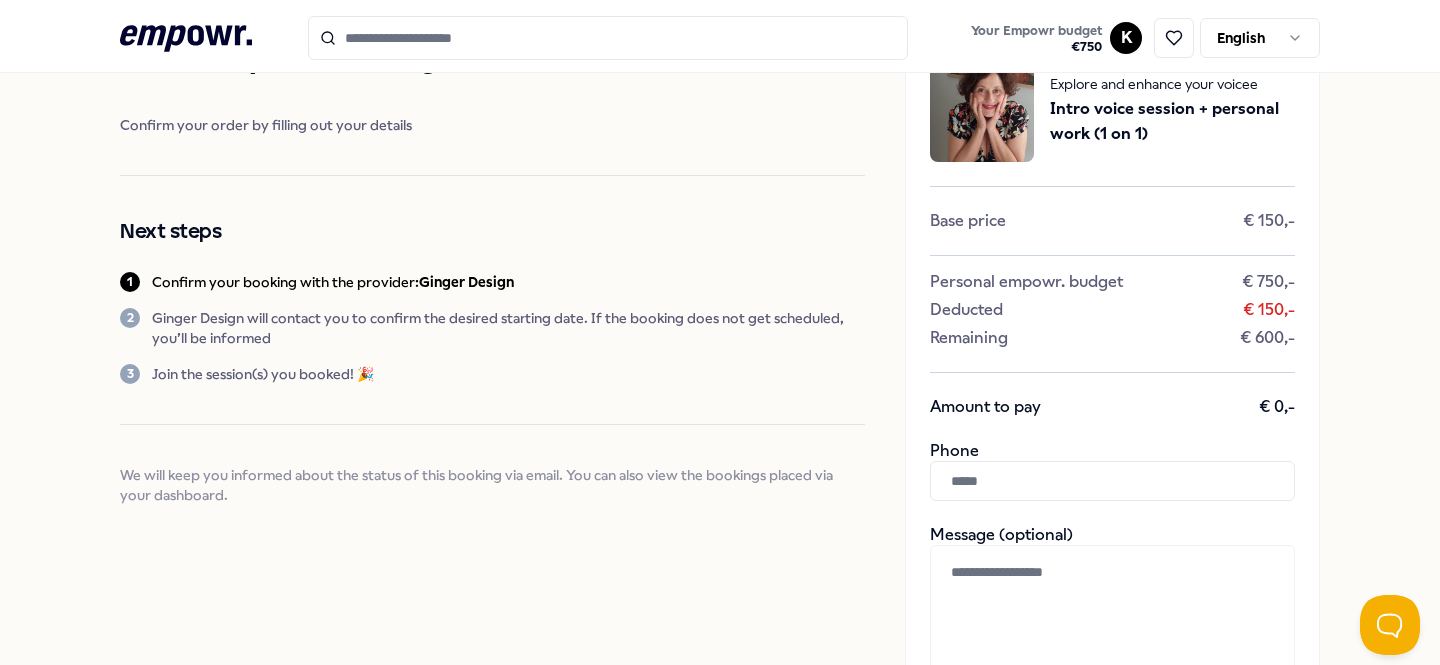 click at bounding box center (1112, 481) 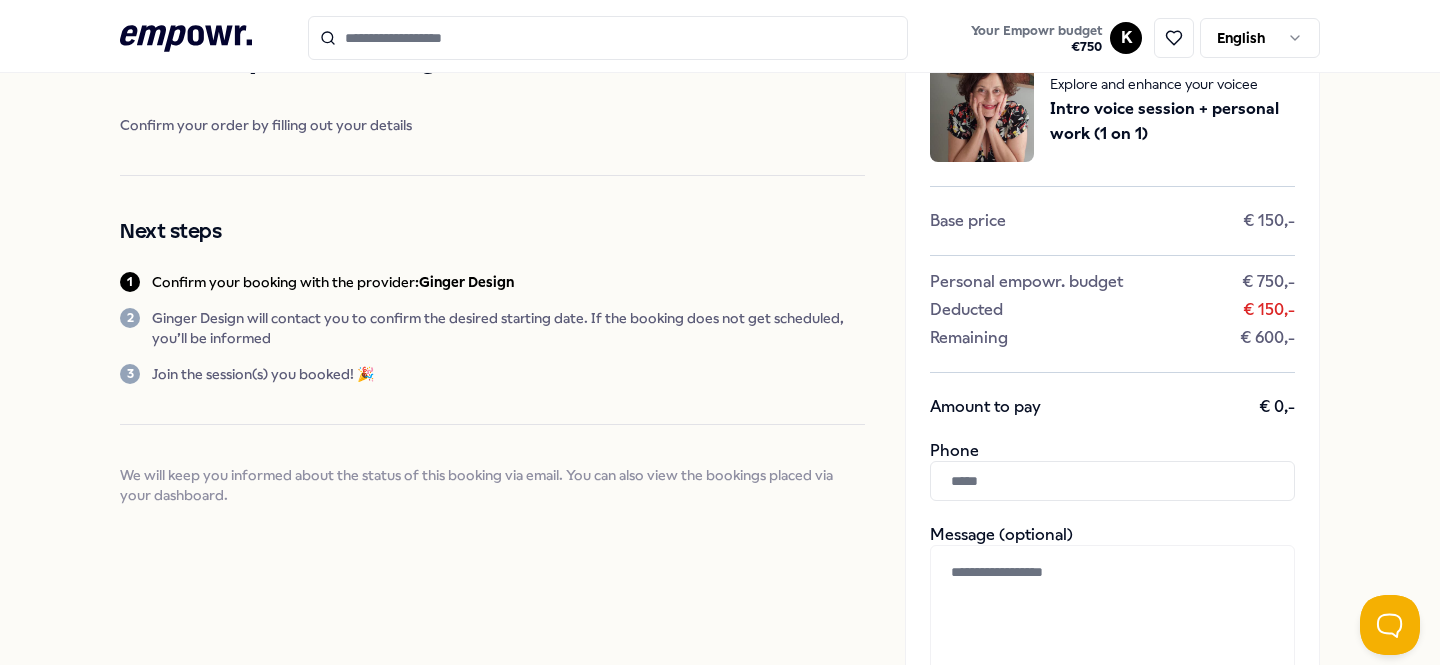 click at bounding box center [1112, 481] 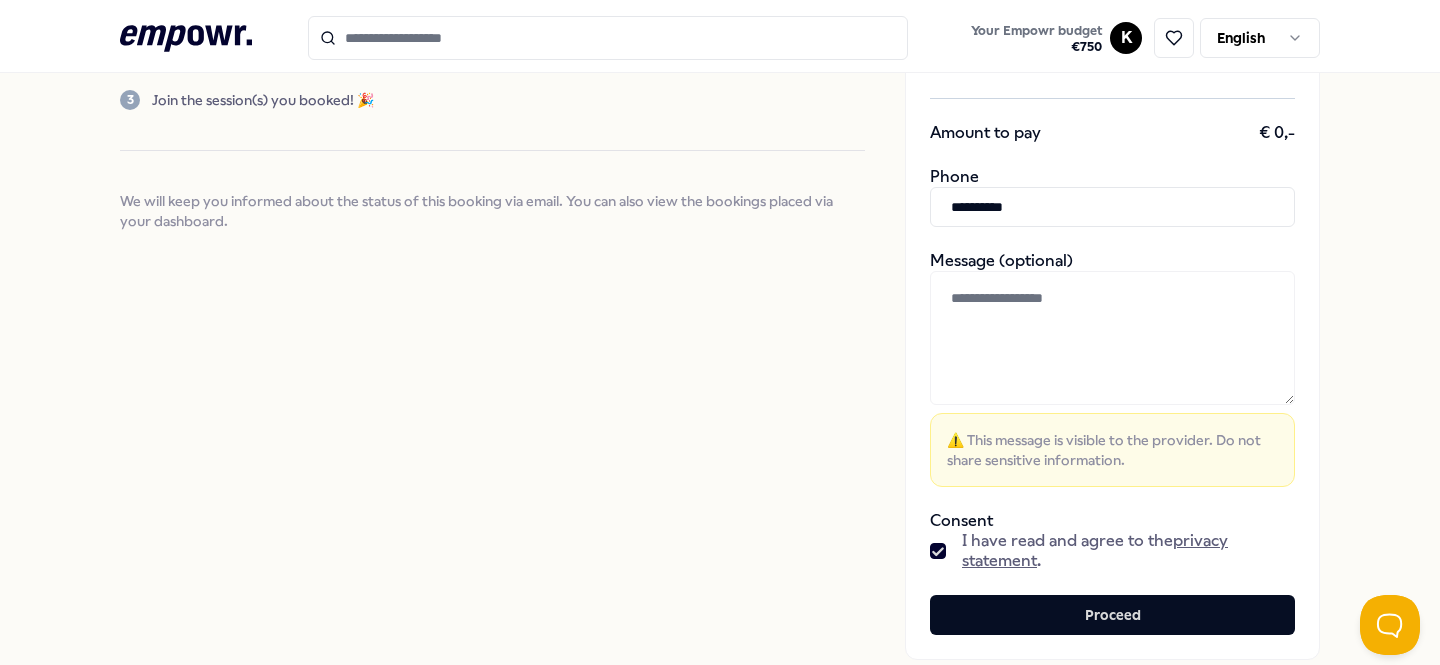 scroll, scrollTop: 373, scrollLeft: 0, axis: vertical 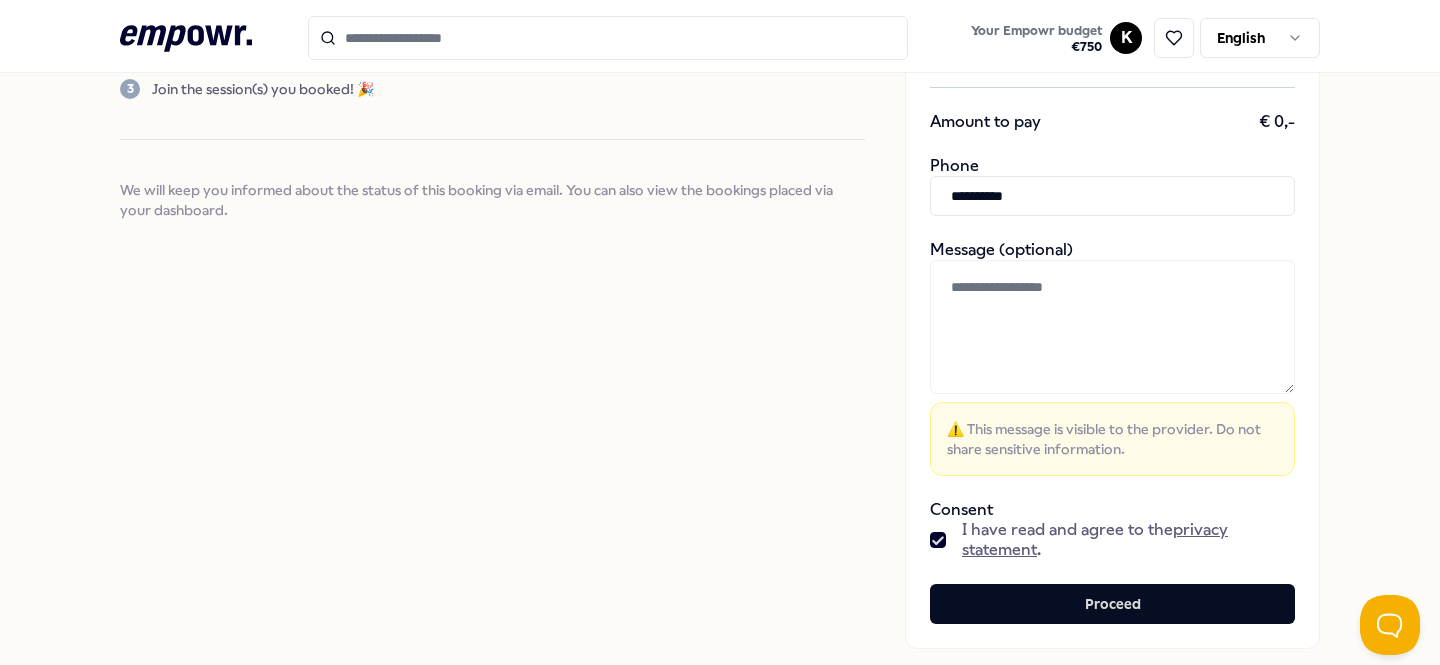 type on "**********" 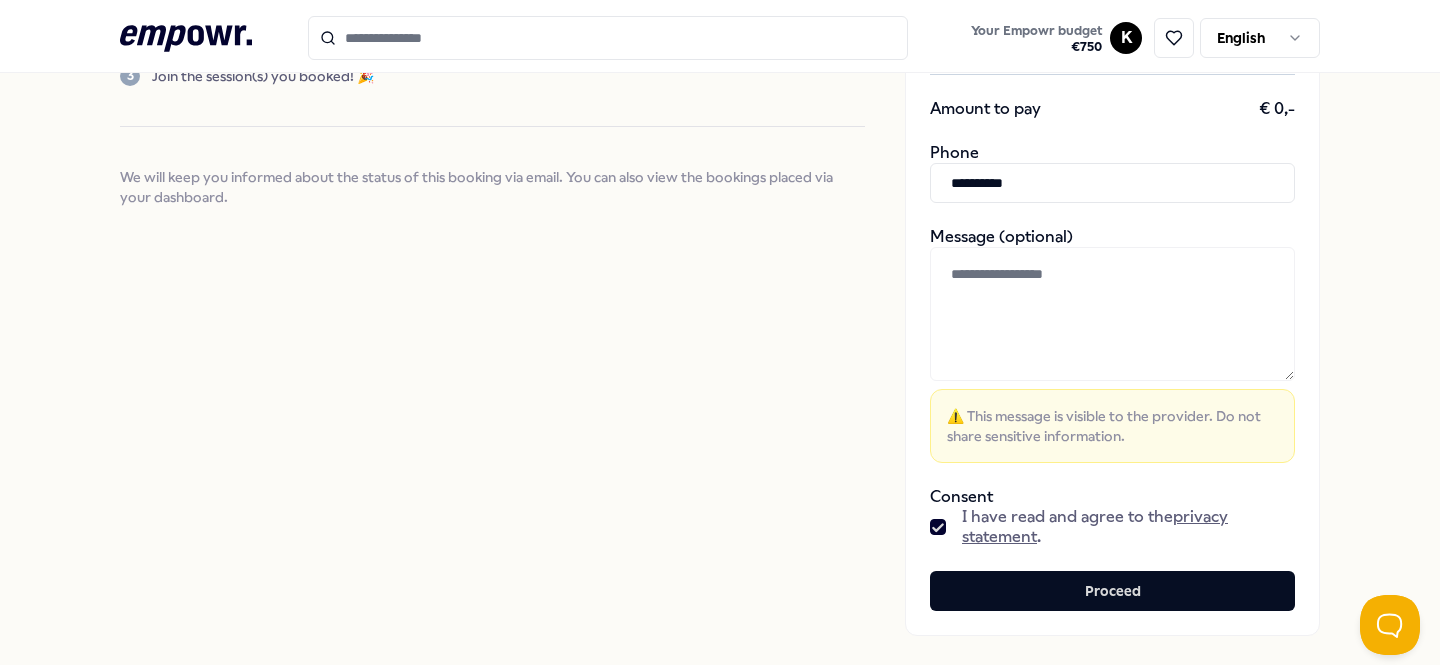 scroll, scrollTop: 389, scrollLeft: 0, axis: vertical 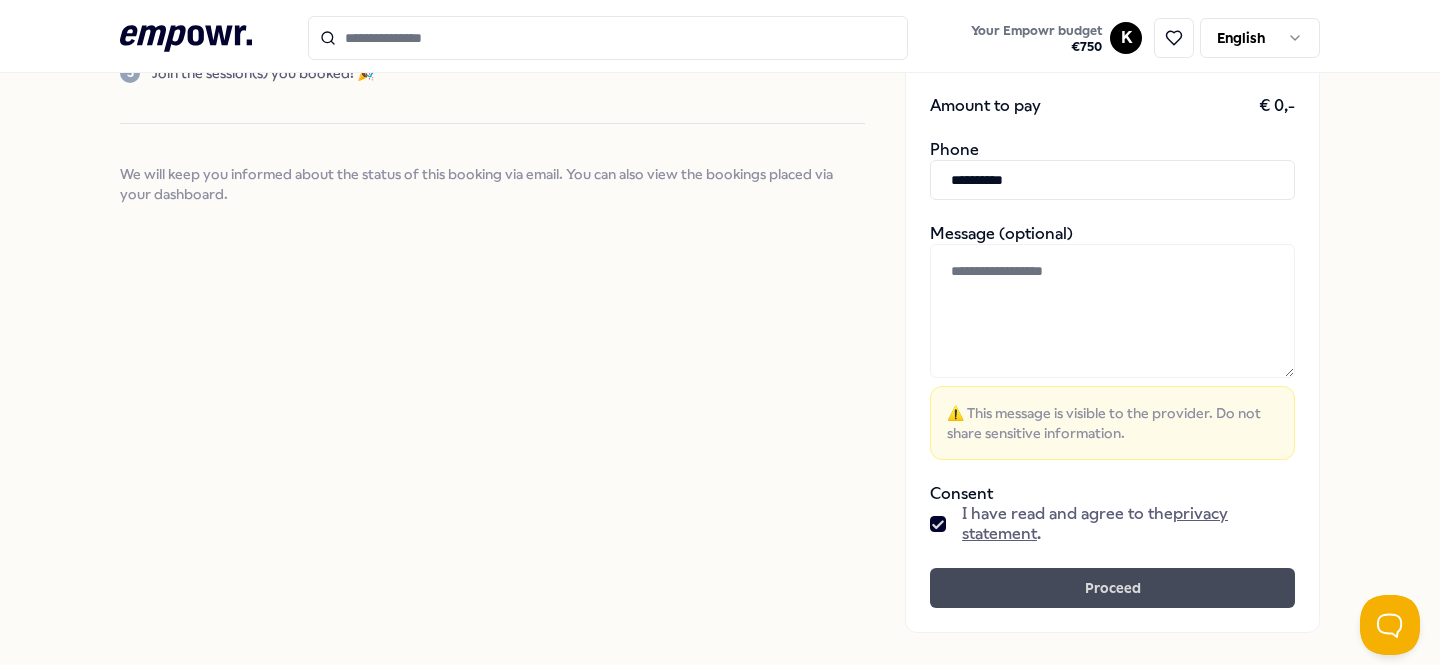 click on "Proceed" at bounding box center (1112, 588) 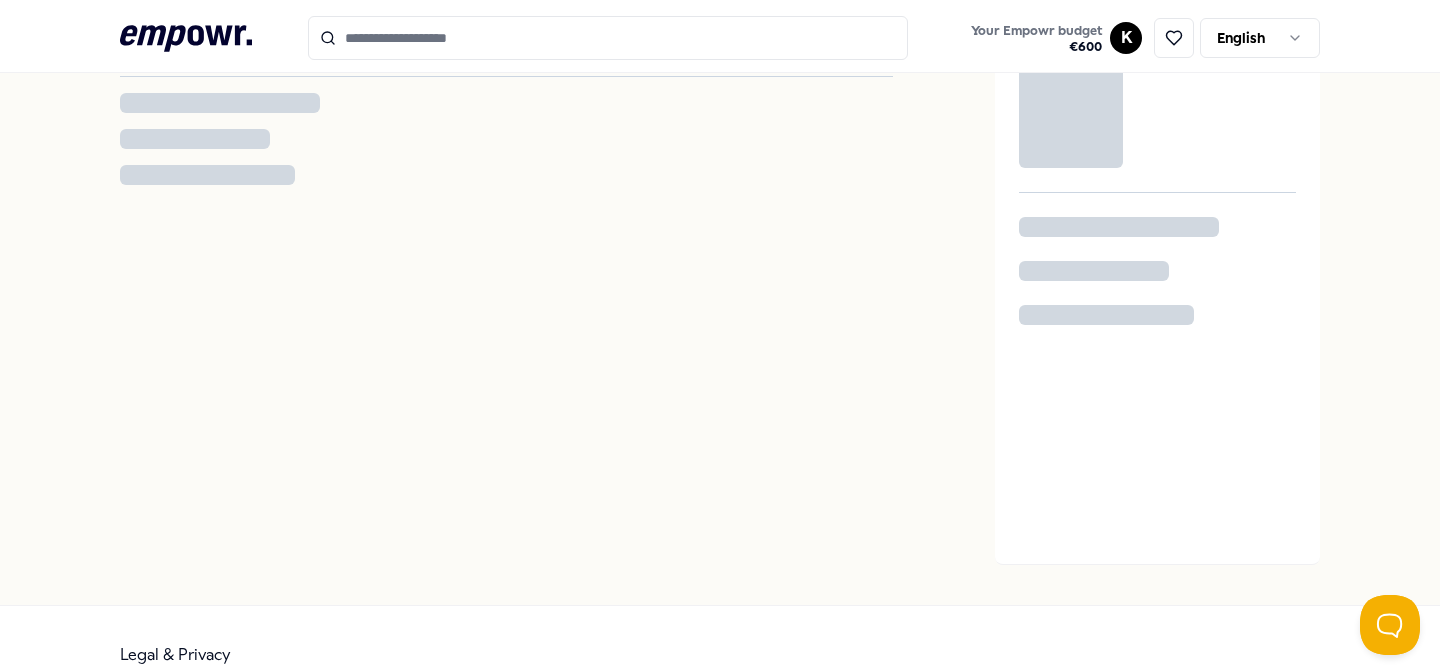 scroll, scrollTop: 0, scrollLeft: 0, axis: both 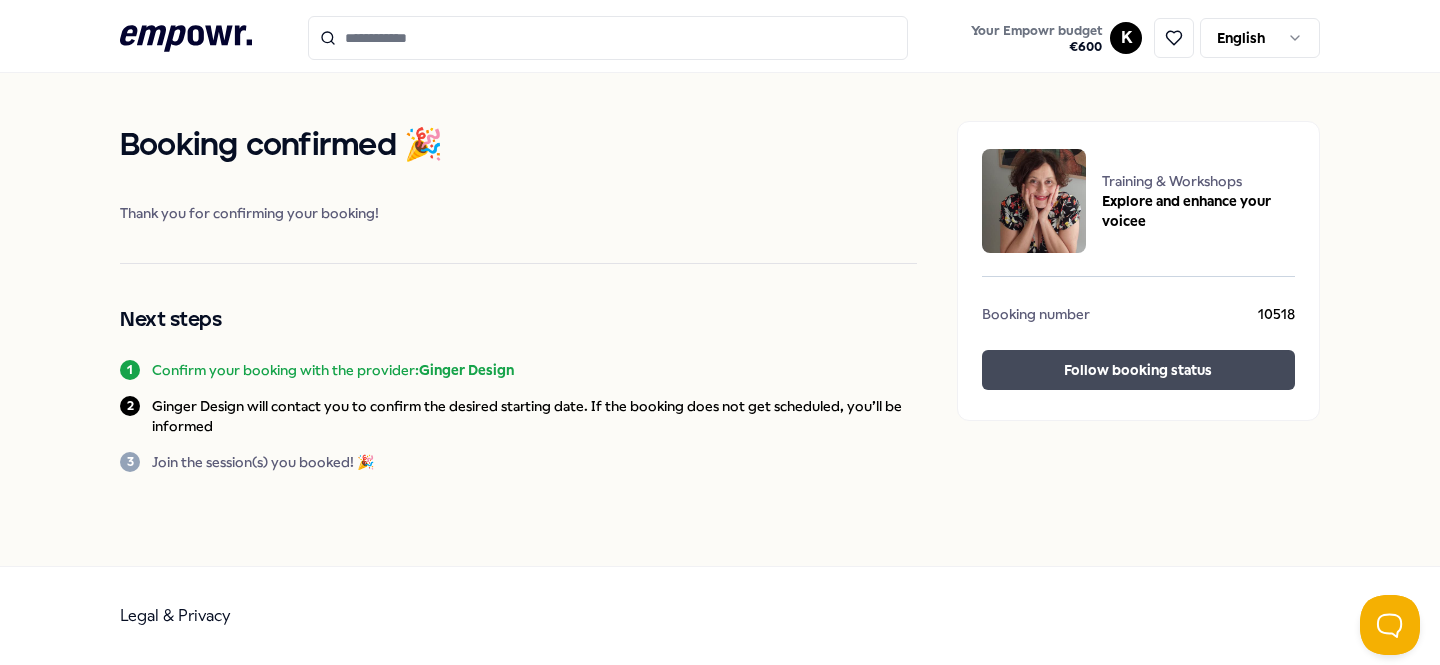 click on "Follow booking status" at bounding box center [1138, 370] 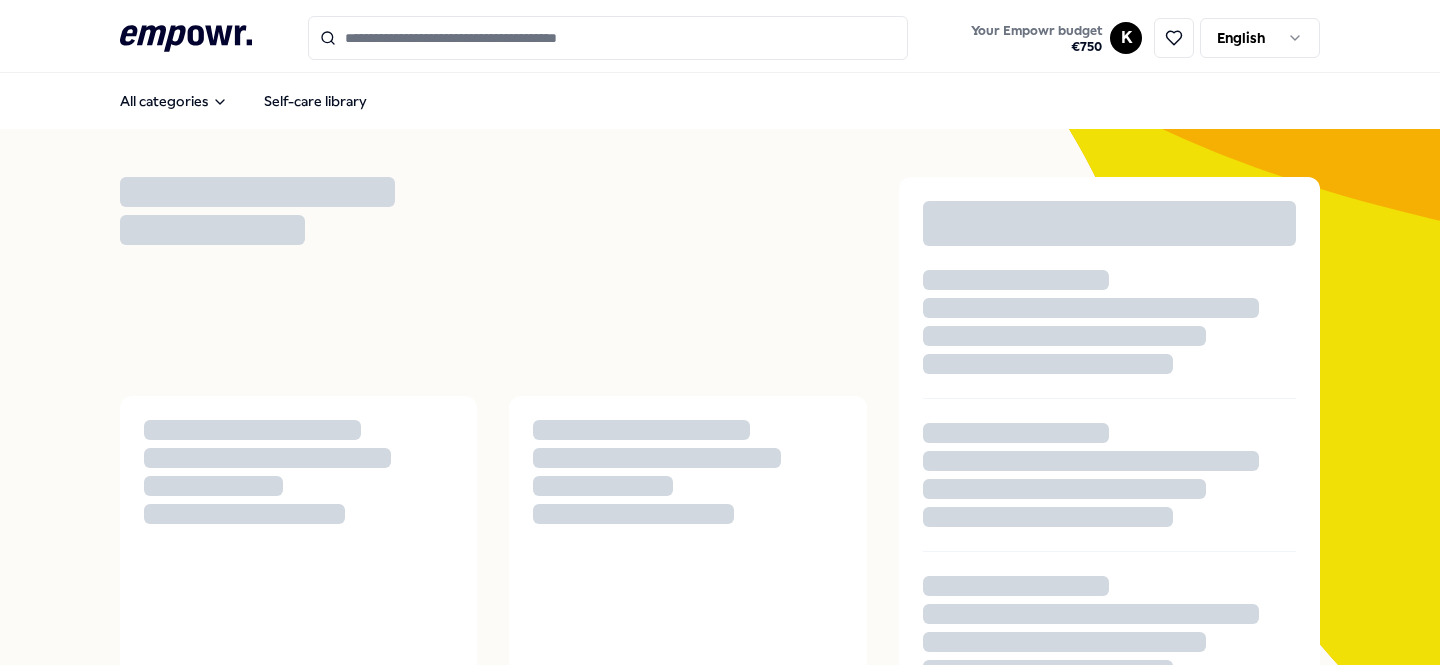 scroll, scrollTop: 0, scrollLeft: 0, axis: both 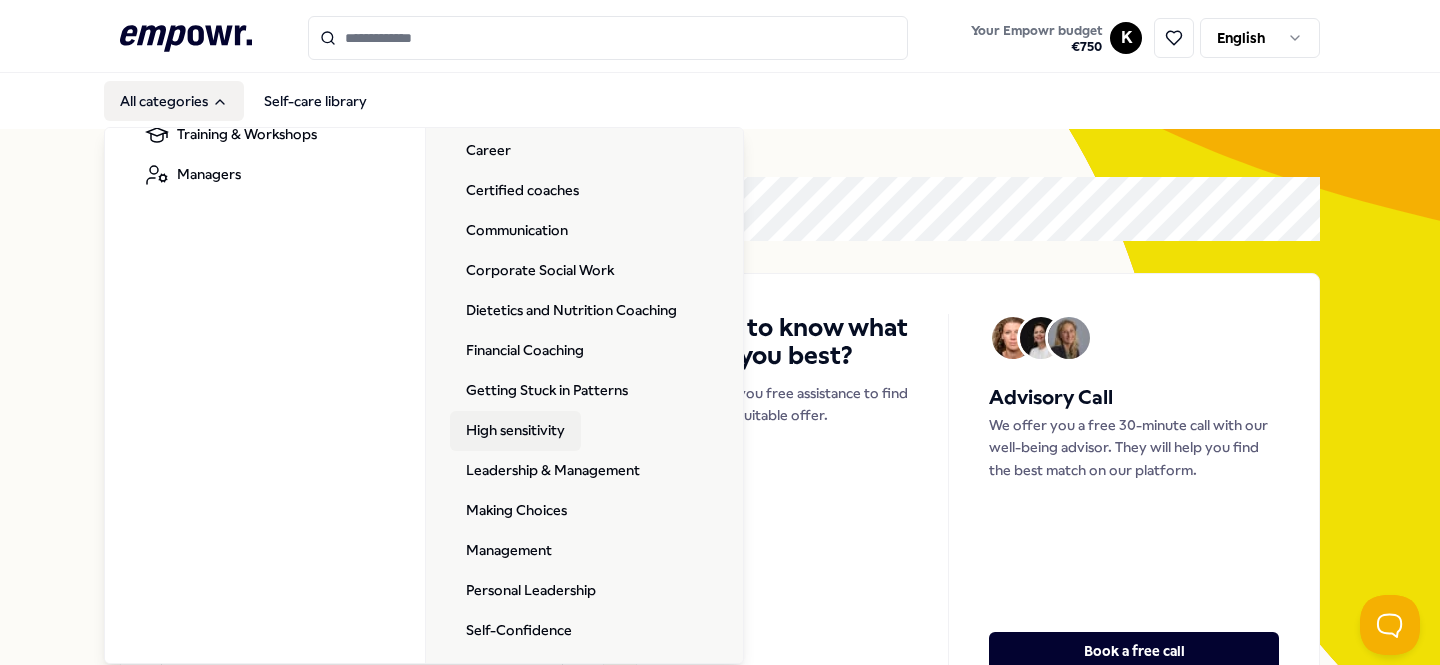 click on "High sensitivity" at bounding box center (515, 431) 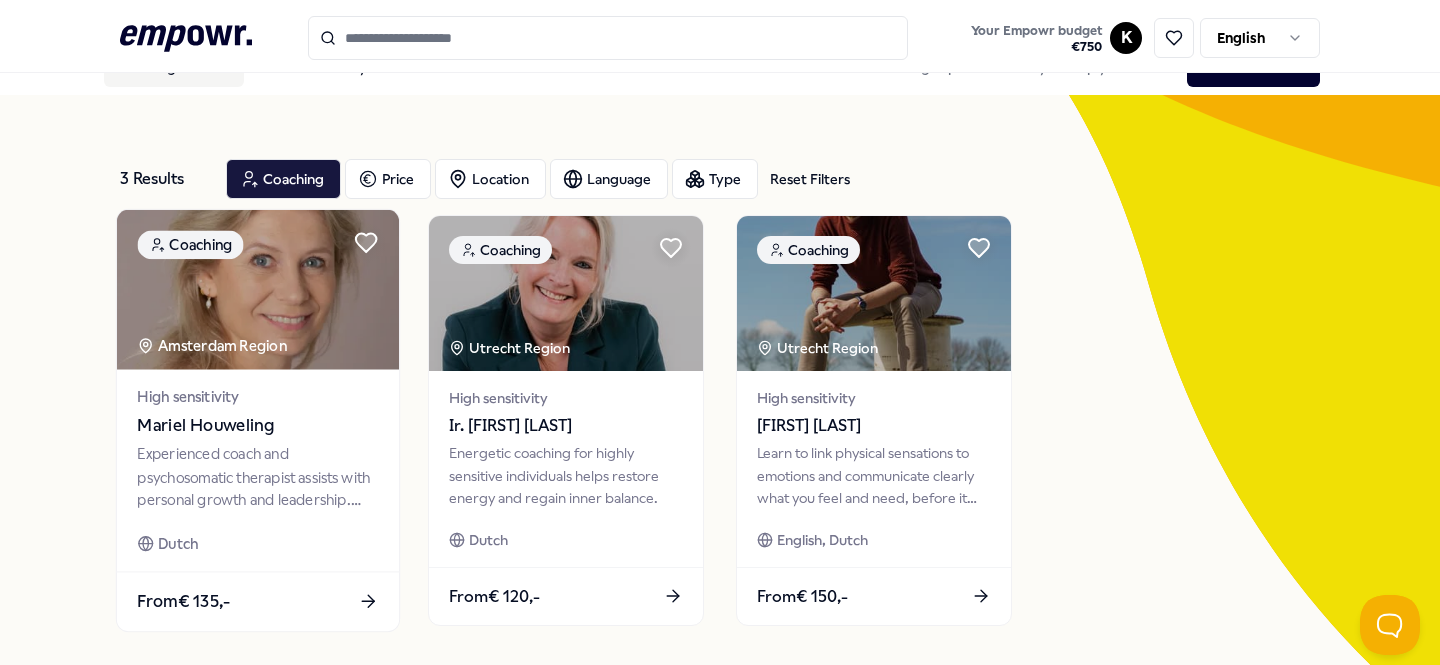 scroll, scrollTop: 0, scrollLeft: 0, axis: both 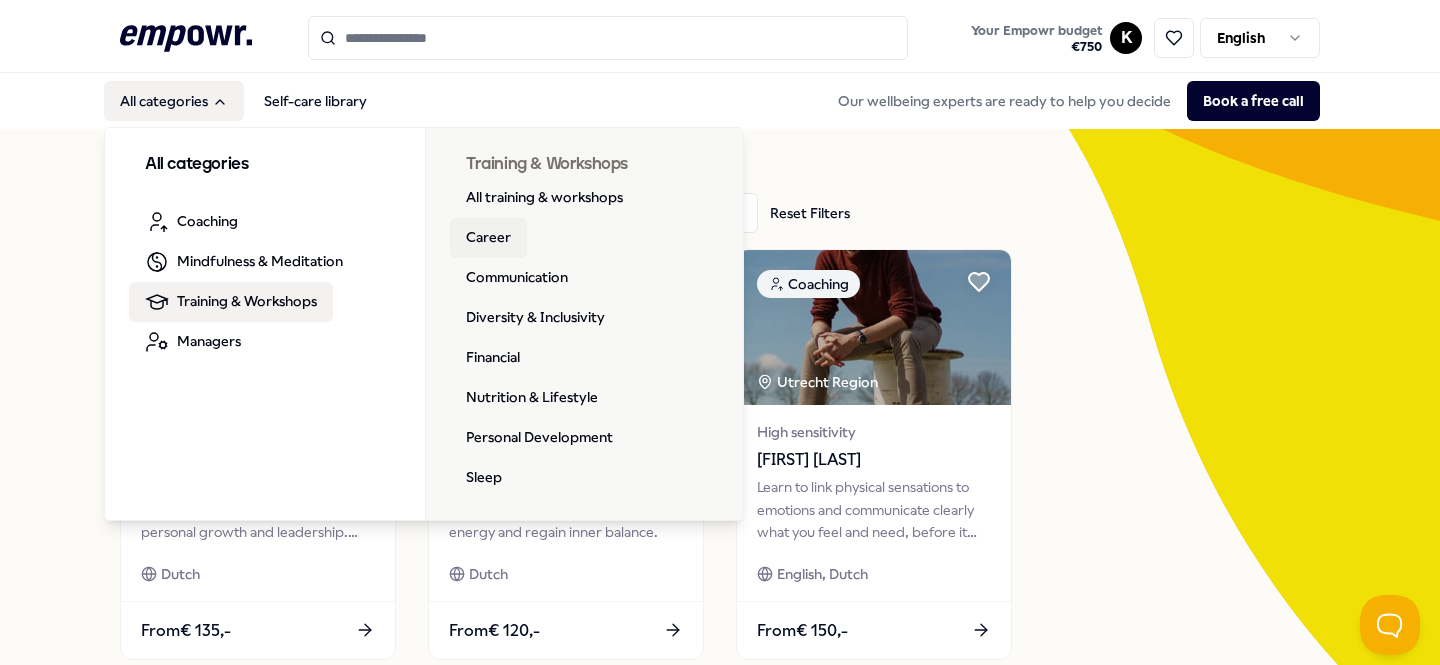 click on "Career" at bounding box center [488, 238] 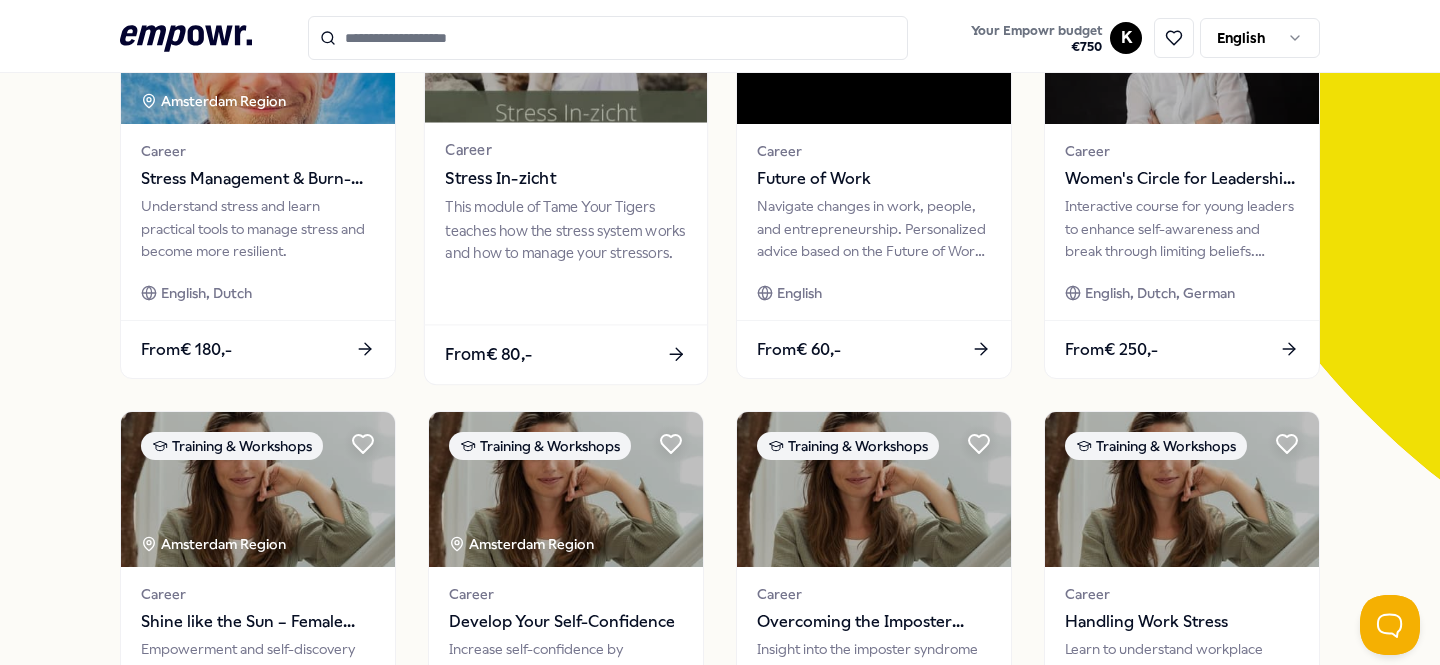 scroll, scrollTop: 333, scrollLeft: 0, axis: vertical 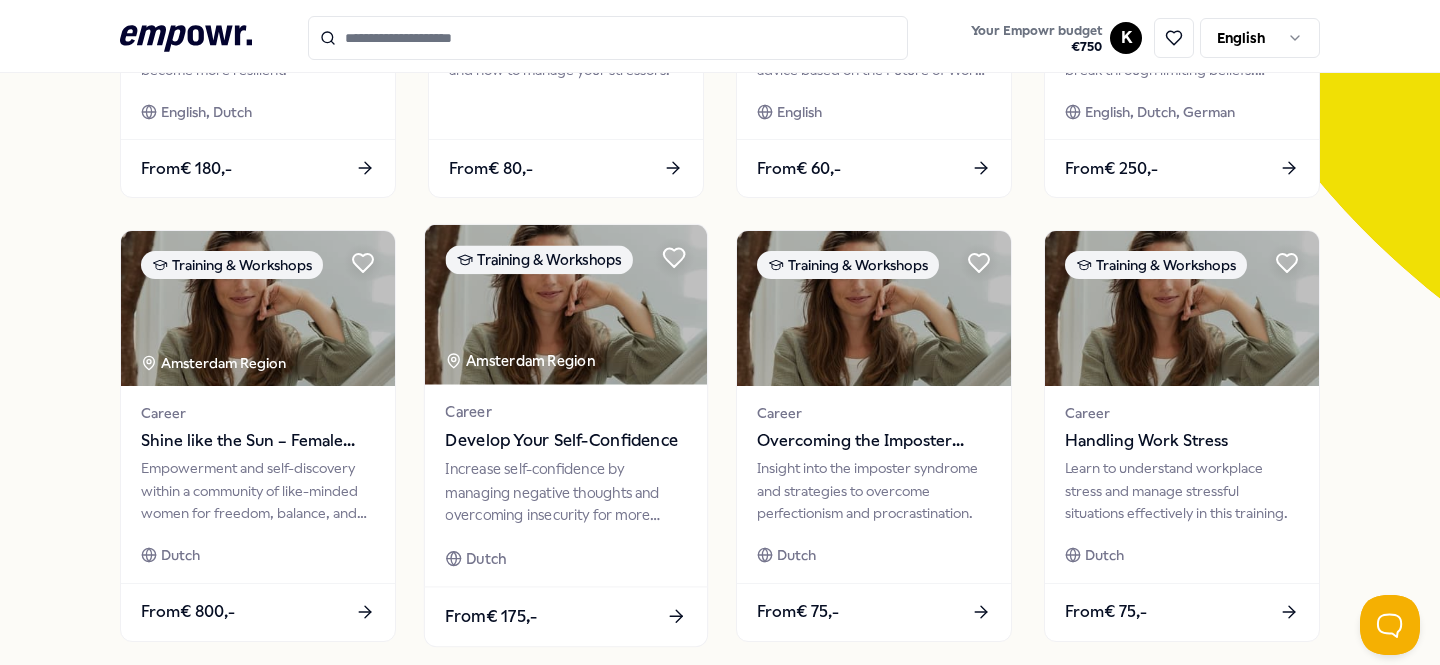 click at bounding box center [566, 305] 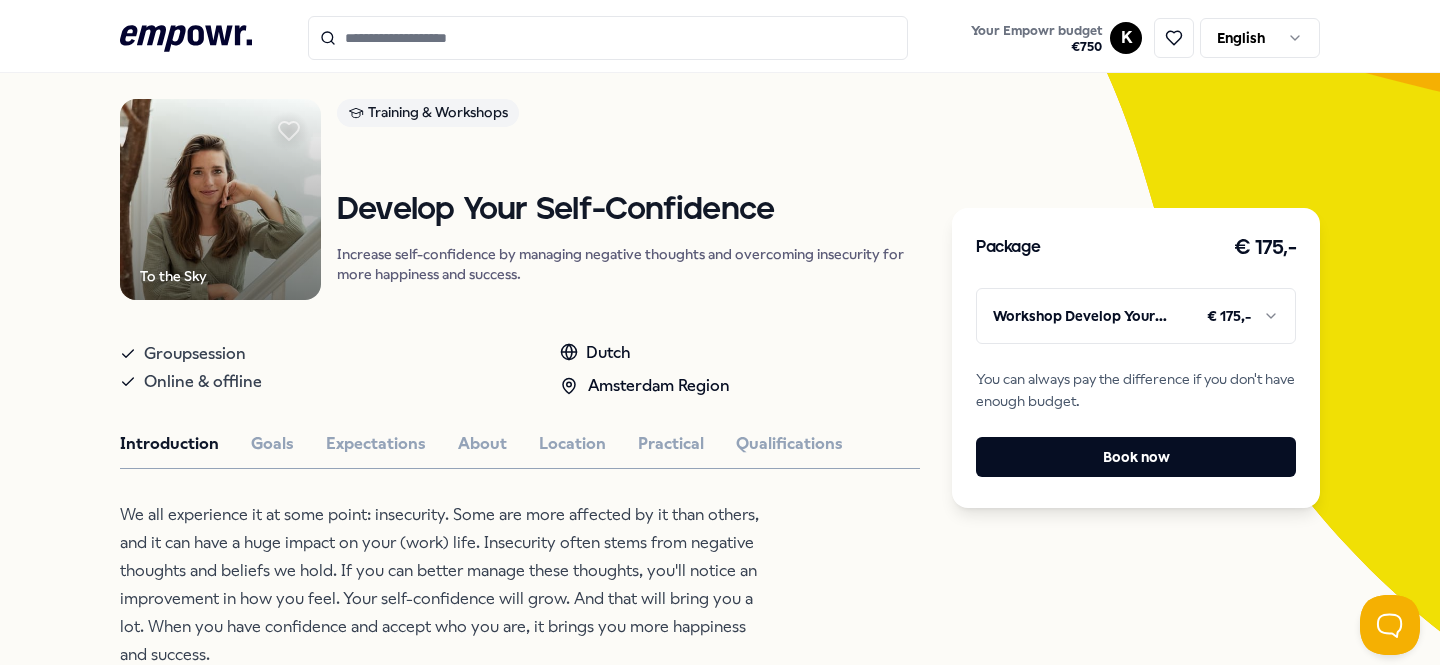 click on ".empowr-logo_svg__cls-1{fill:#03032f} Your Empowr budget € 750 K English All categories Self-care library Back To the Sky Training & Workshops Develop Your Self-Confidence Increase self-confidence by managing negative thoughts and overcoming insecurity for more happiness and success. Groupsession Online & offline Dutch [CITY] Region Introduction Goals Expectations About Location Practical Qualifications We all experience it at some point: insecurity. Some are more affected by it than others, and it can have a huge impact on your (work) life. Insecurity often stems from negative thoughts and beliefs we hold. If you can better manage these thoughts, you'll notice an improvement in how you feel. Your self-confidence will grow. And that will bring you a lot. When you have confidence and accept who you are, it brings you more happiness and success. Recommended Training & Workshops Online Explore and enhance your voicee English, Italian From € 60,- Mindfulness & Meditation [CITY] Region From From" at bounding box center (720, 332) 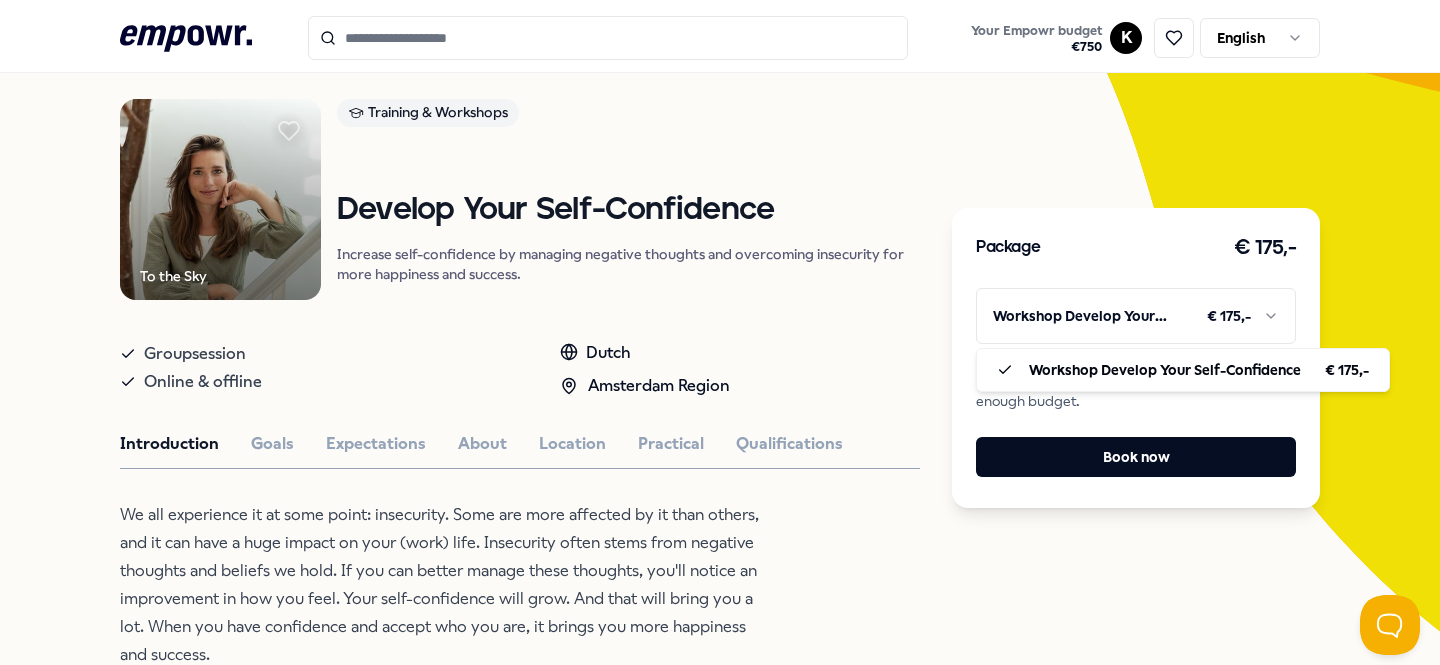 click on ".empowr-logo_svg__cls-1{fill:#03032f} Your Empowr budget € 750 K English All categories Self-care library Back To the Sky Training & Workshops Develop Your Self-Confidence Increase self-confidence by managing negative thoughts and overcoming insecurity for more happiness and success. Groupsession Online & offline Dutch [CITY] Region Introduction Goals Expectations About Location Practical Qualifications We all experience it at some point: insecurity. Some are more affected by it than others, and it can have a huge impact on your (work) life. Insecurity often stems from negative thoughts and beliefs we hold. If you can better manage these thoughts, you'll notice an improvement in how you feel. Your self-confidence will grow. And that will bring you a lot. When you have confidence and accept who you are, it brings you more happiness and success. Recommended Training & Workshops Online Explore and enhance your voicee English, Italian From € 60,- Mindfulness & Meditation [CITY] Region From From" at bounding box center [720, 332] 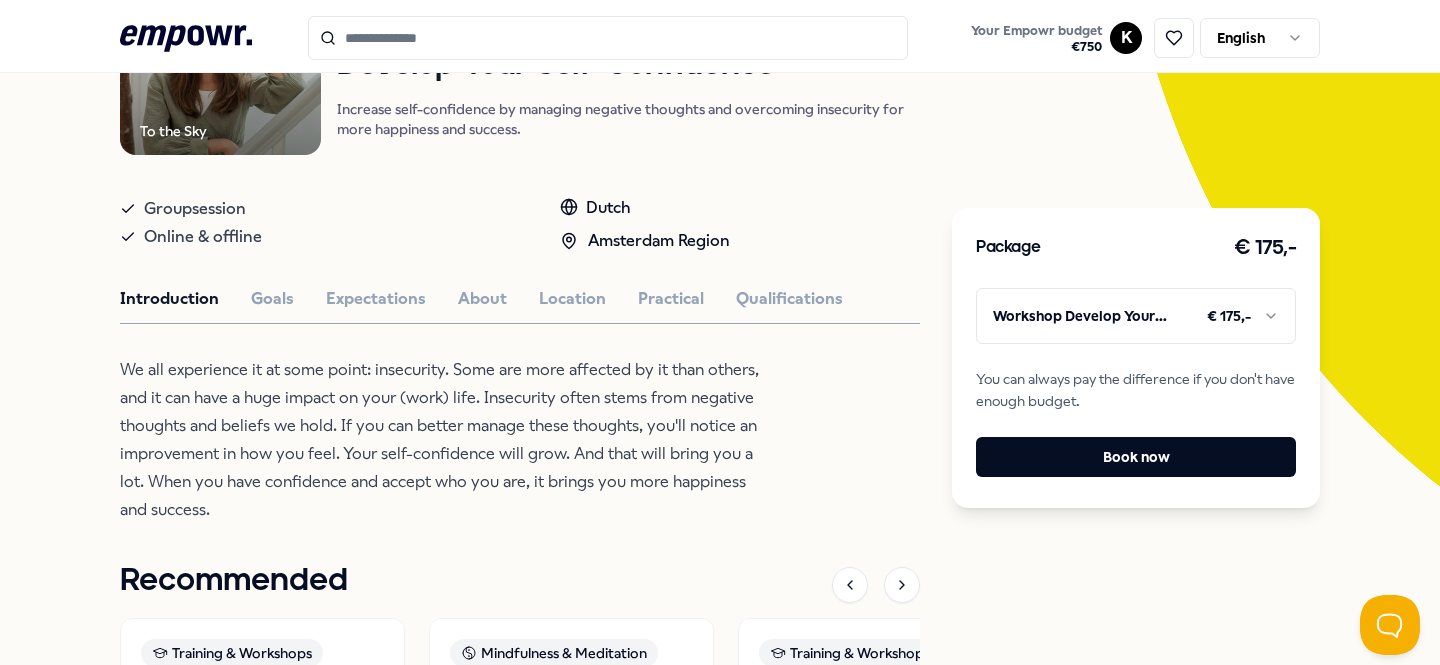 scroll, scrollTop: 296, scrollLeft: 0, axis: vertical 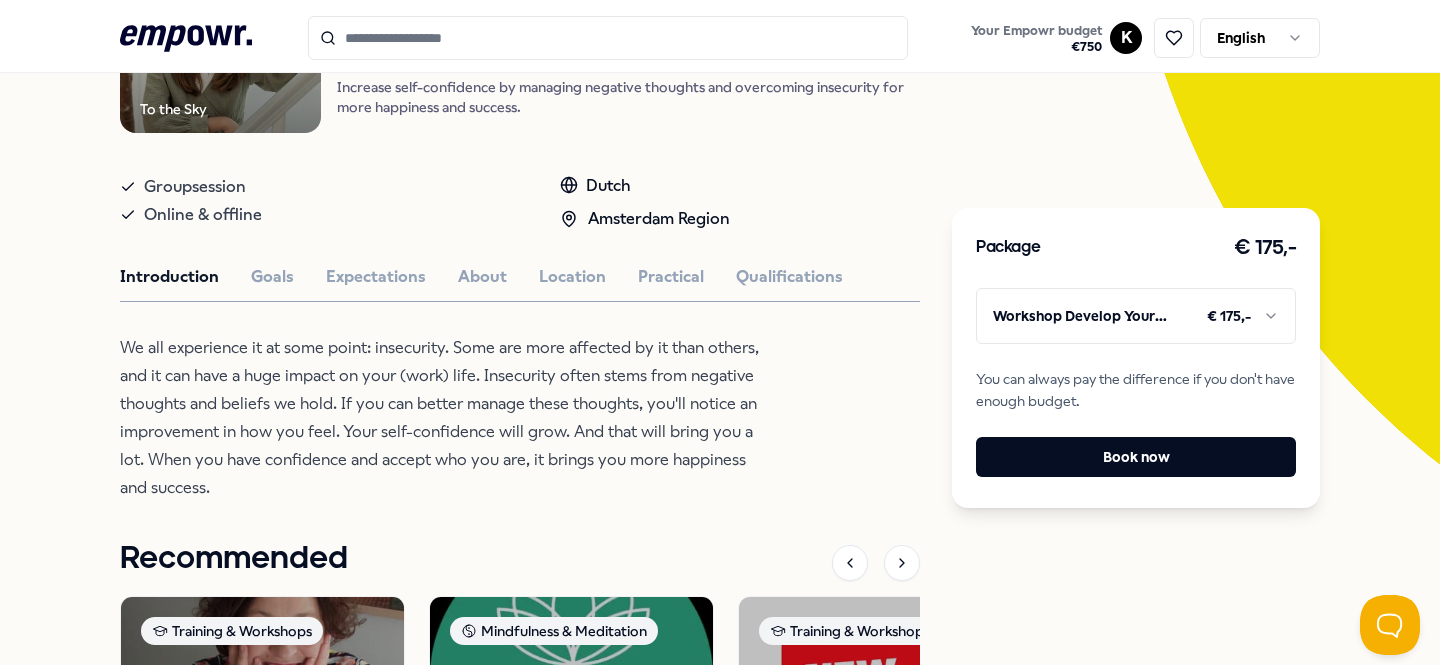 click on "We all experience it at some point: insecurity. Some are more affected by it than others, and it can have a huge impact on your (work) life. Insecurity often stems from negative thoughts and beliefs we hold. If you can better manage these thoughts, you'll notice an improvement in how you feel. Your self-confidence will grow. And that will bring you a lot. When you have confidence and accept who you are, it brings you more happiness and success." at bounding box center (445, 418) 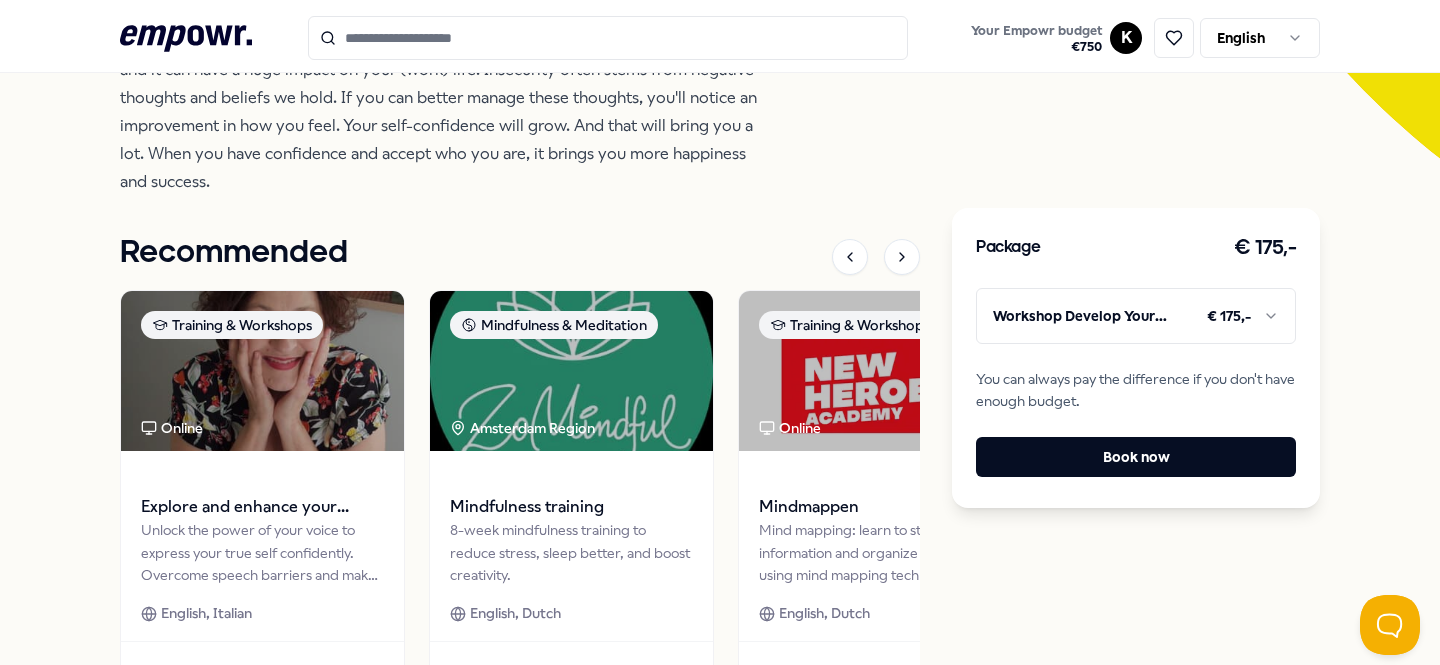 scroll, scrollTop: 618, scrollLeft: 0, axis: vertical 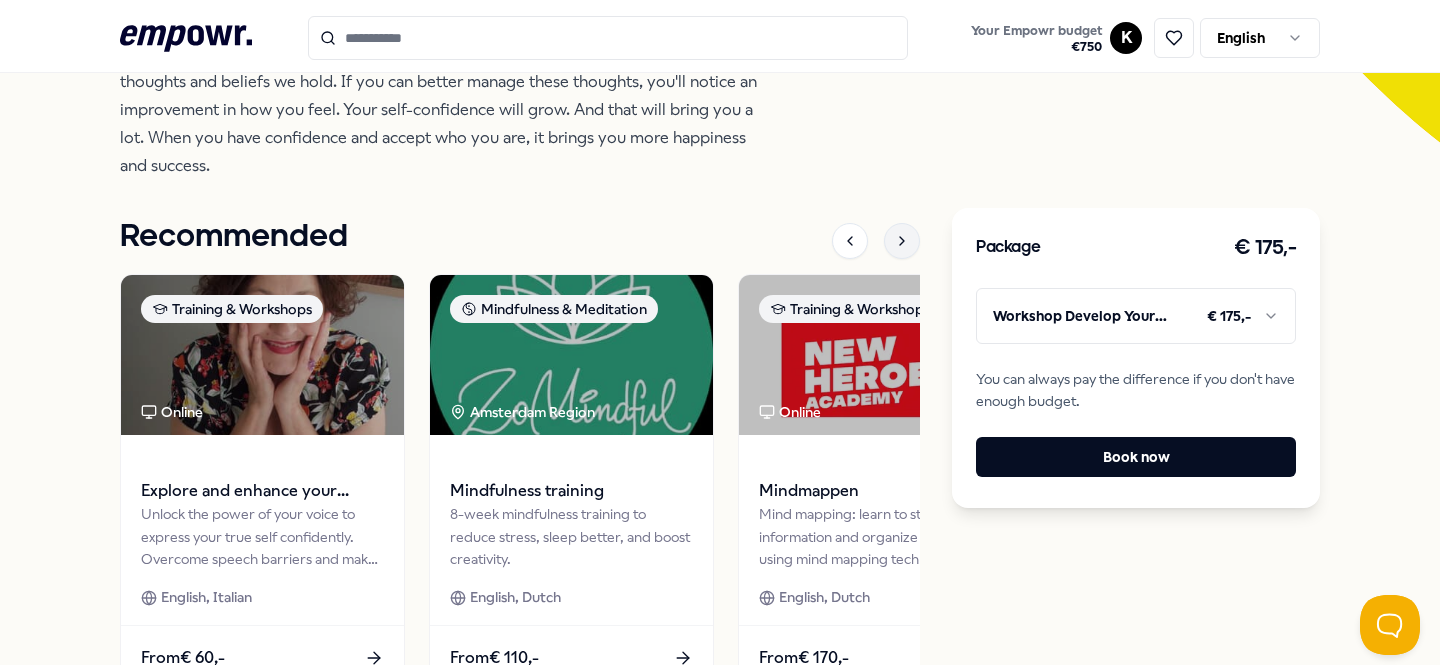 click 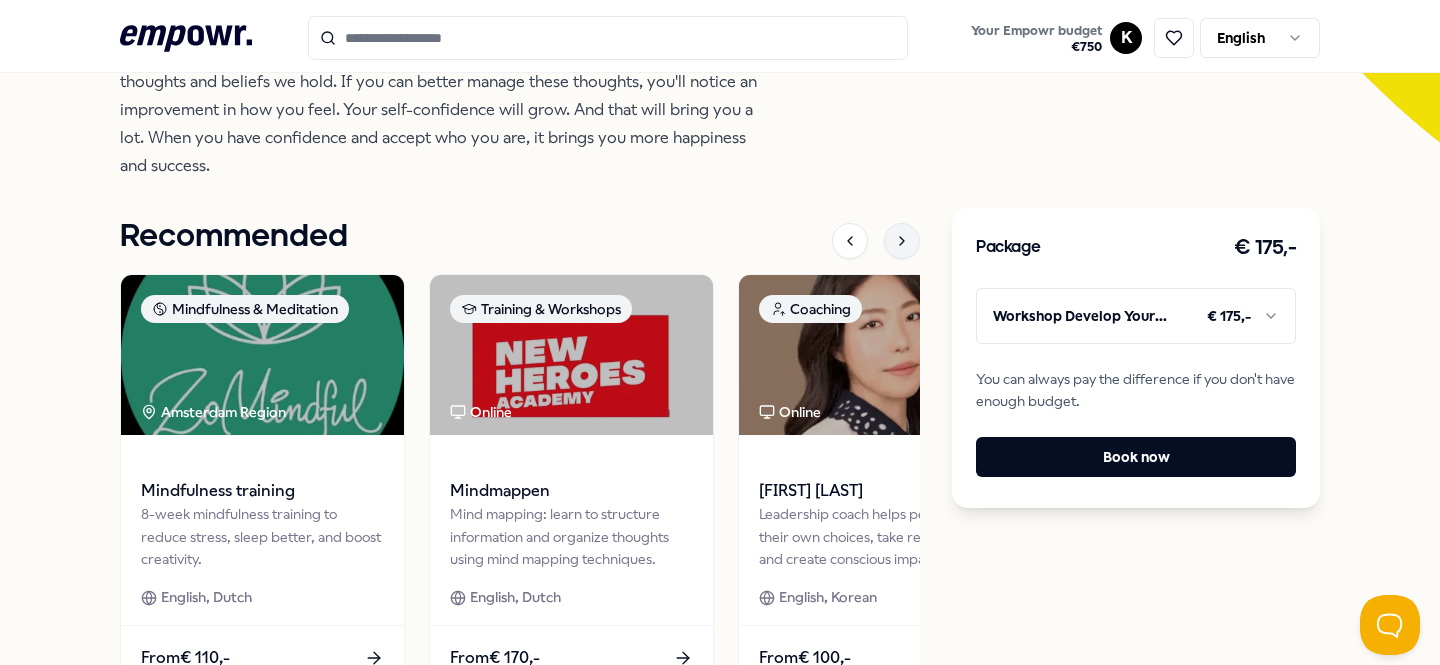 click 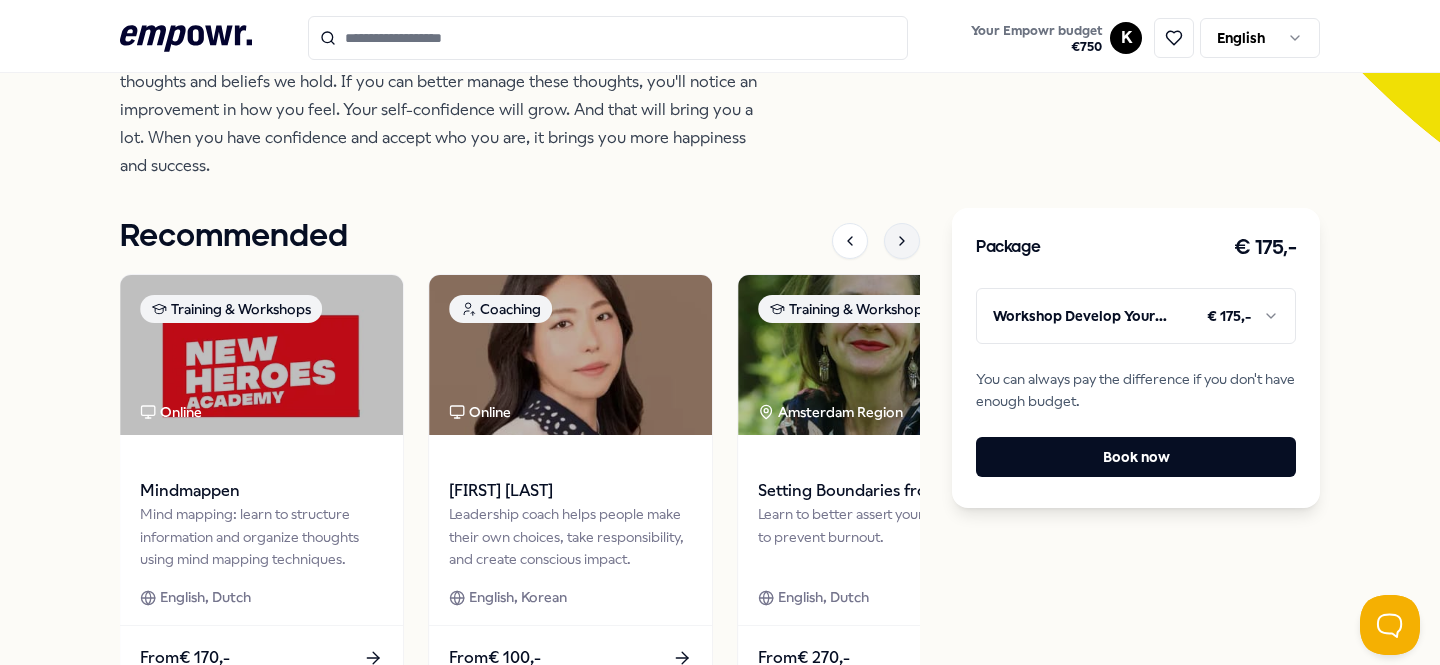 click 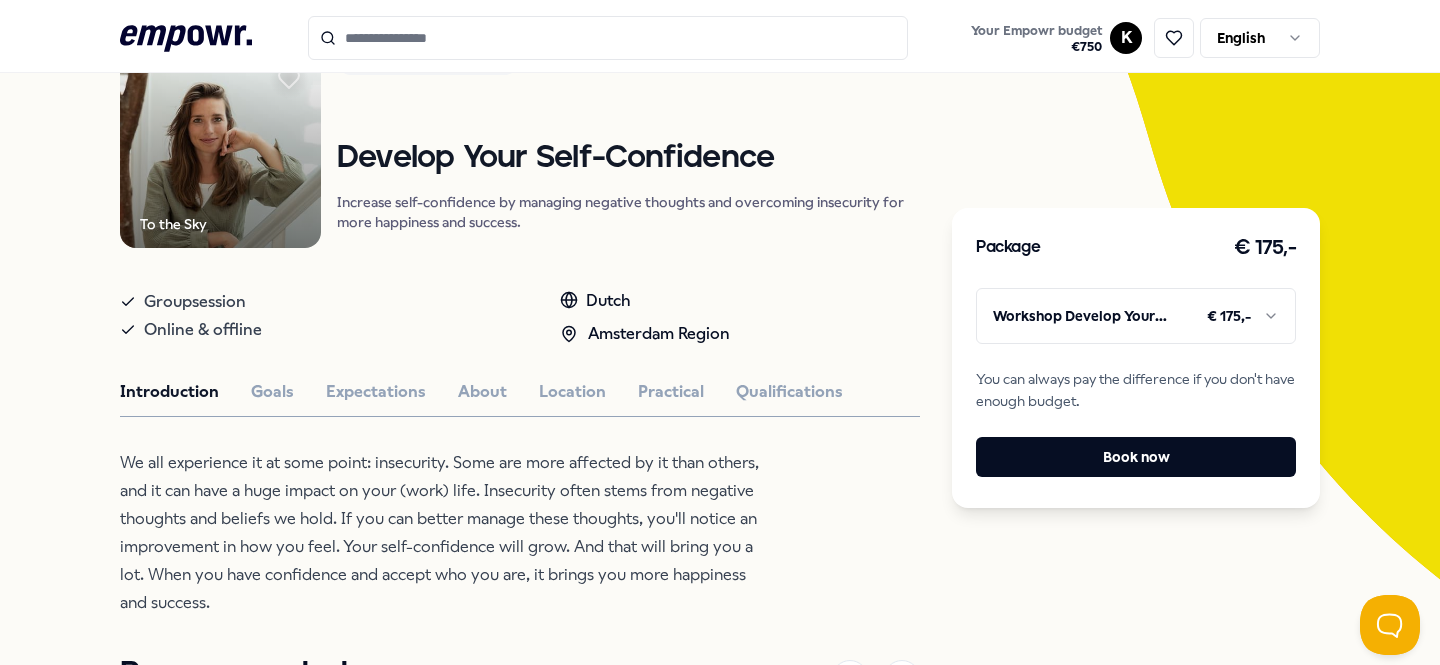 scroll, scrollTop: 177, scrollLeft: 0, axis: vertical 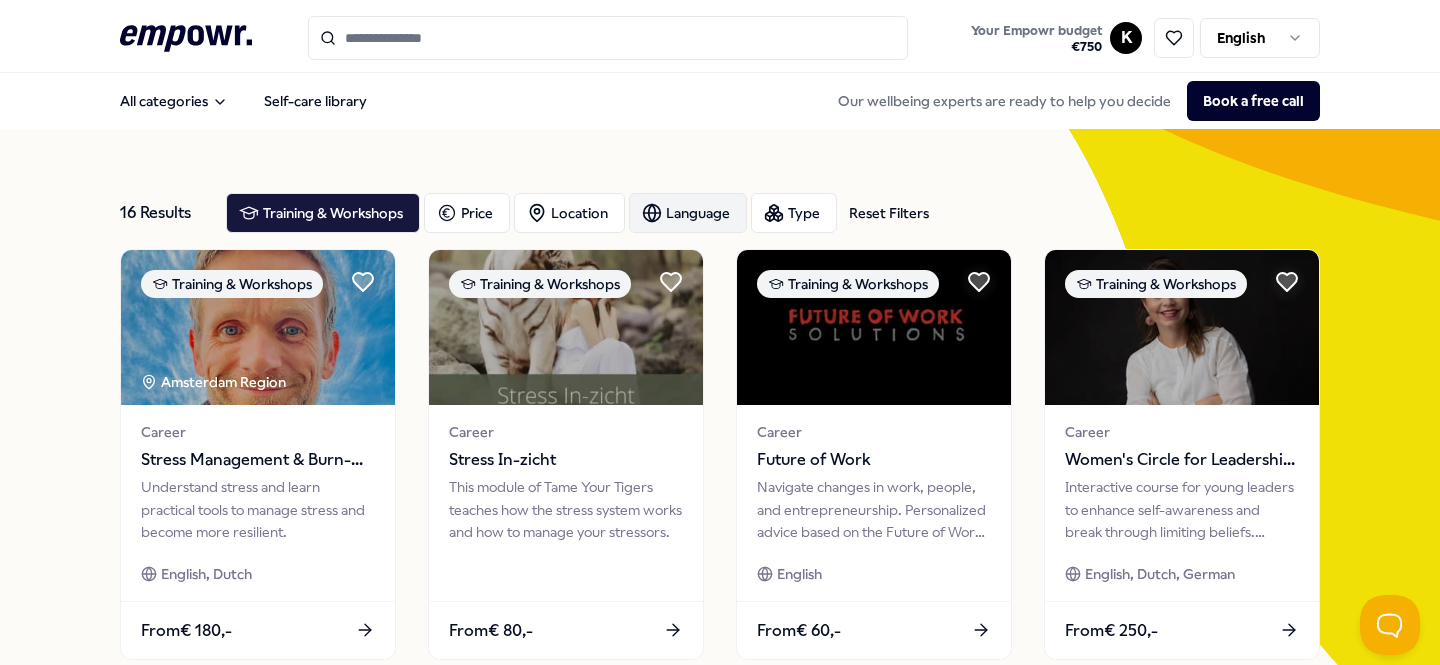 click on "Language" at bounding box center [688, 213] 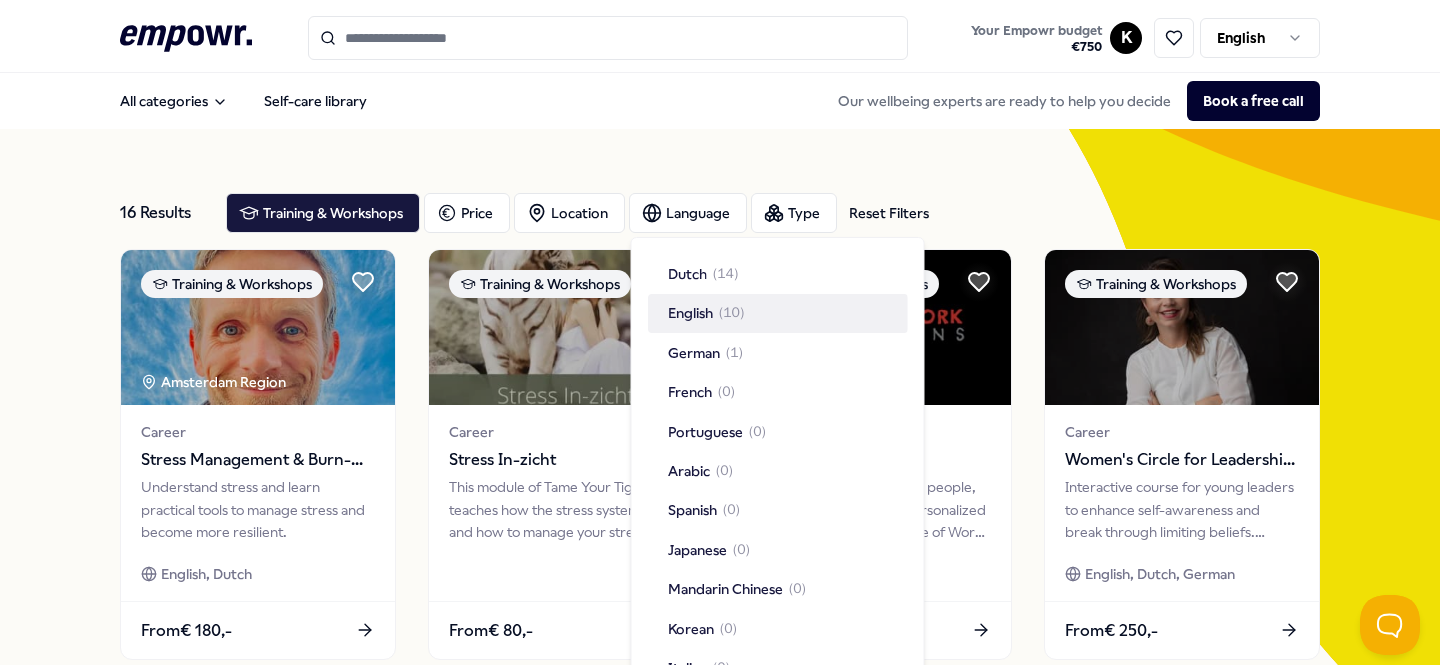 click on "English" at bounding box center [690, 313] 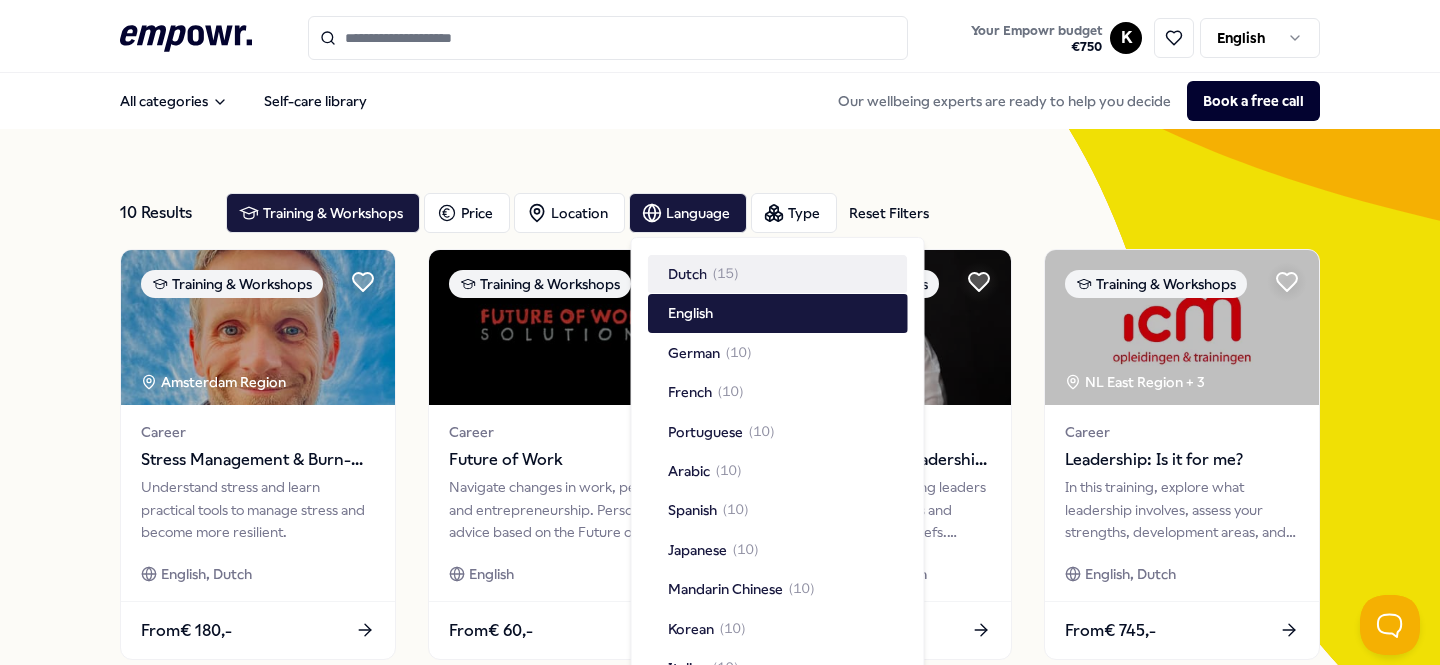 click on "10 Results Reset Filters Training & Workshops Price Location Language Type Reset Filters Training & Workshops [CITY] Region Career Stress Management & Burn-out Preventie Understand stress and learn practical tools to manage stress and become more
resilient. English, Dutch From € 180,- Training & Workshops Career Future of Work Navigate changes in work, people, and entrepreneurship. Personalized advice
based on the Future of Work Model. English From € 60,- Training & Workshops Career Women's Circle for Leadership and Self-awareness Interactive course for young leaders to enhance self-awareness and break through
limiting beliefs. Starting from 5 enrolled participants. English, Dutch, German From € 250,- Training & Workshops [STATE] East Region + 3 Career Leadership: Is it for me? In this training, explore what leadership involves, assess your strengths,
development areas, and whether leading a team suits you English, Dutch From € 745,- Training & Workshops [STATE] East Region + 3 Career From" at bounding box center (720, 902) 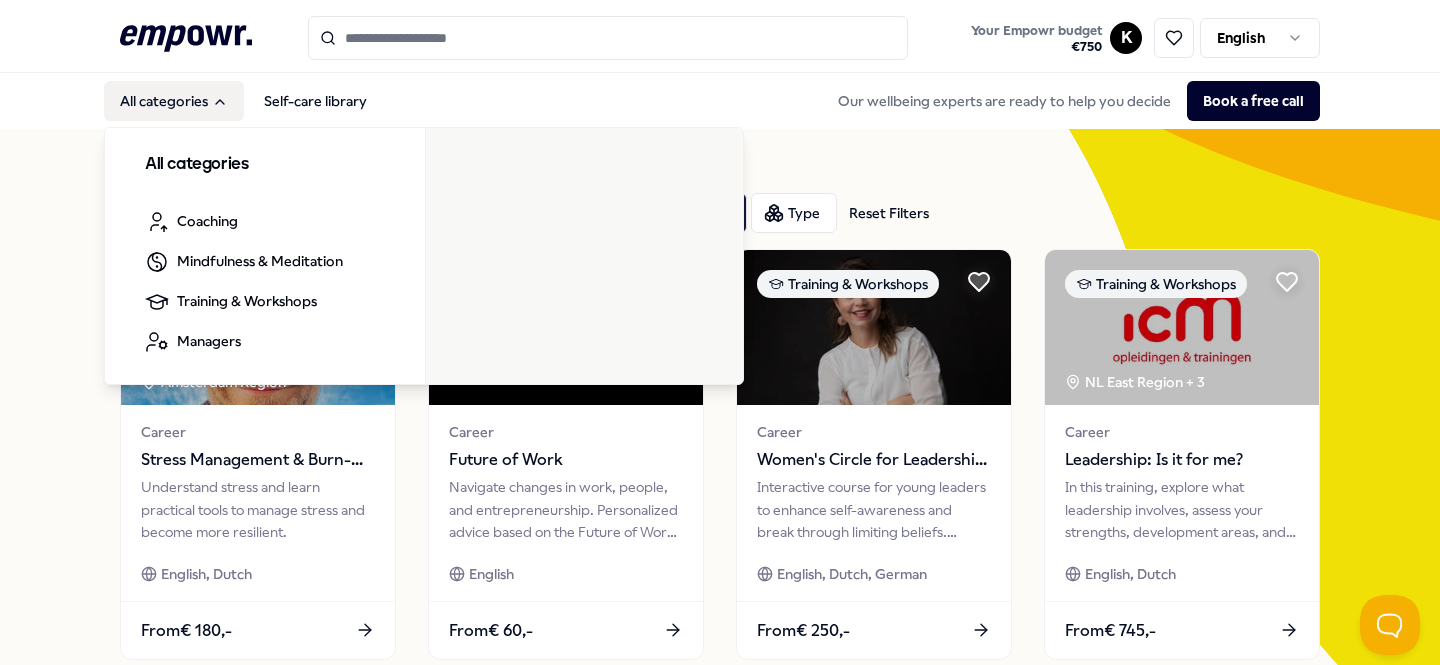 click on "All categories" at bounding box center (174, 101) 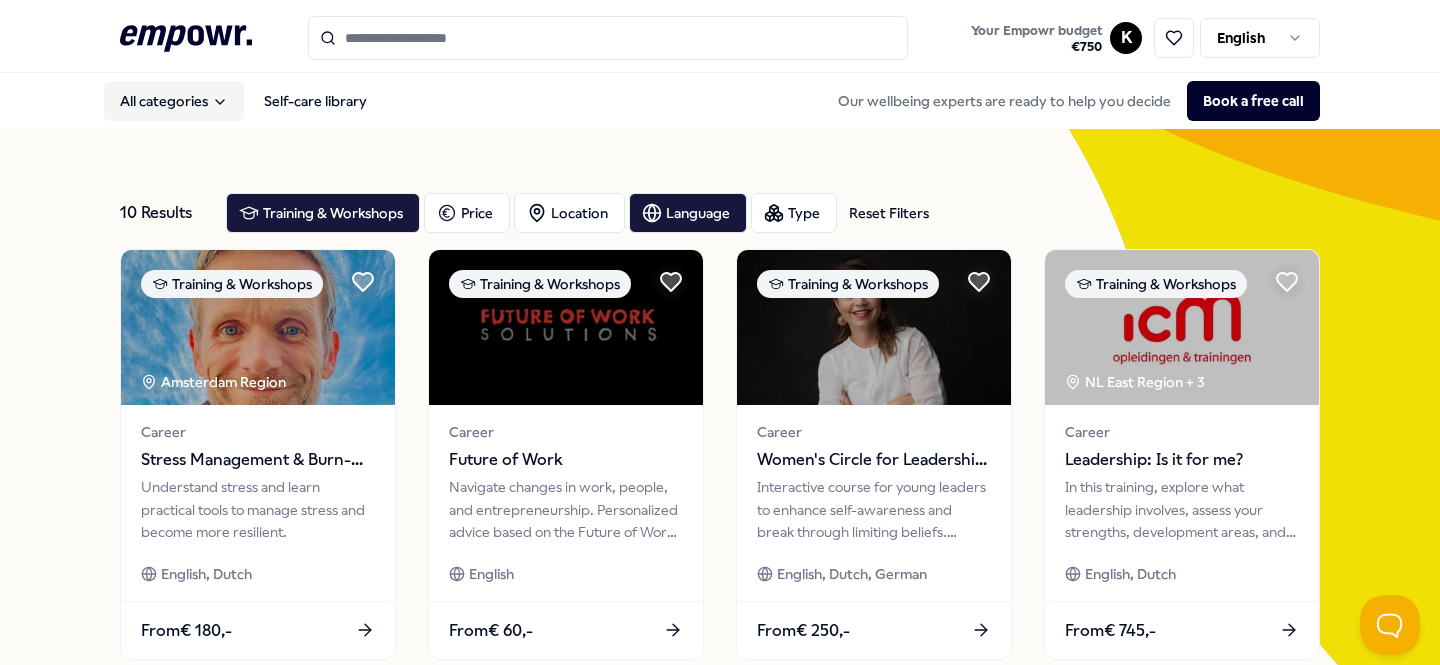 click on "All categories" at bounding box center [174, 101] 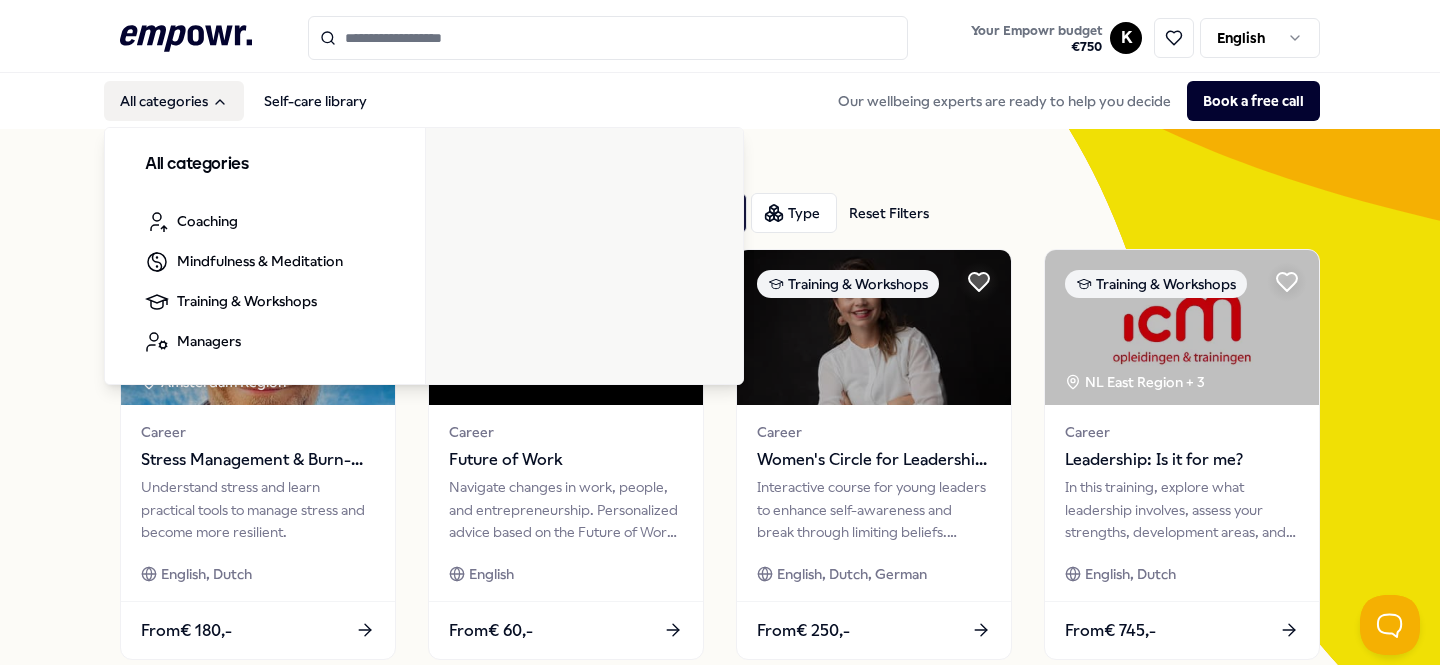 click on "All categories" at bounding box center (265, 165) 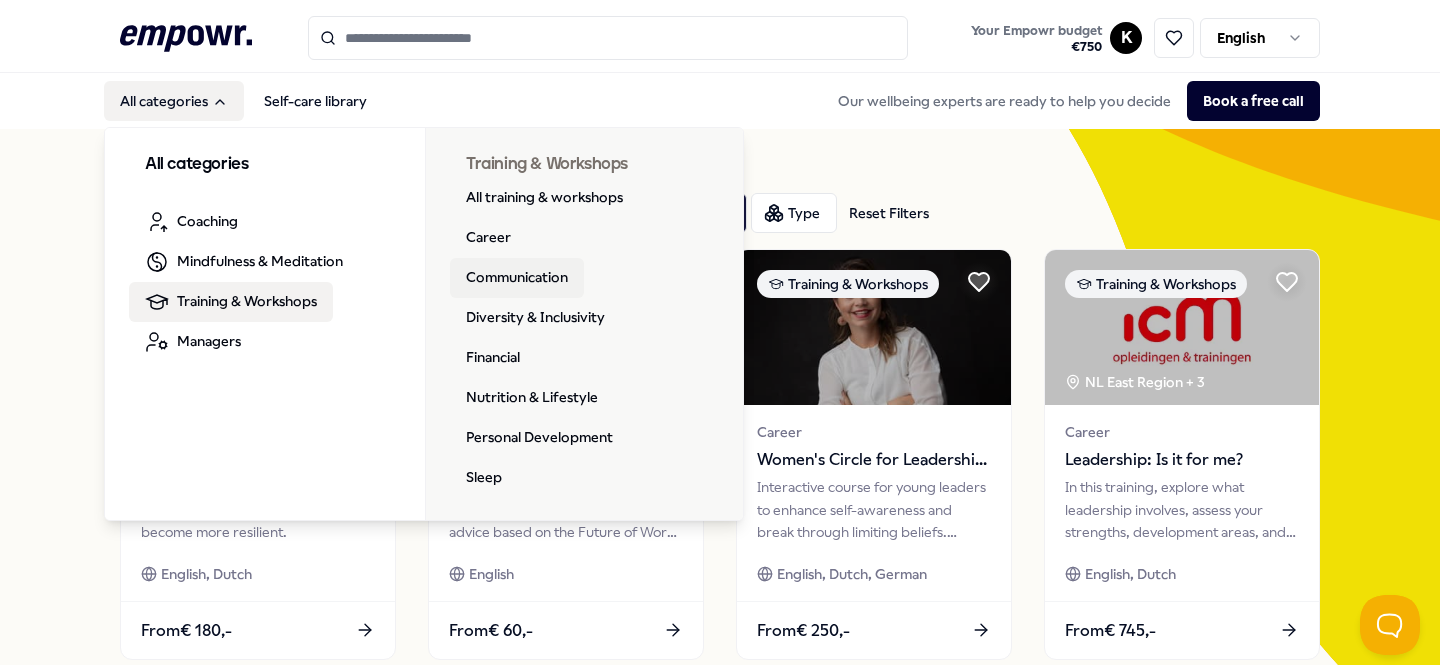 click on "Communication" at bounding box center [517, 278] 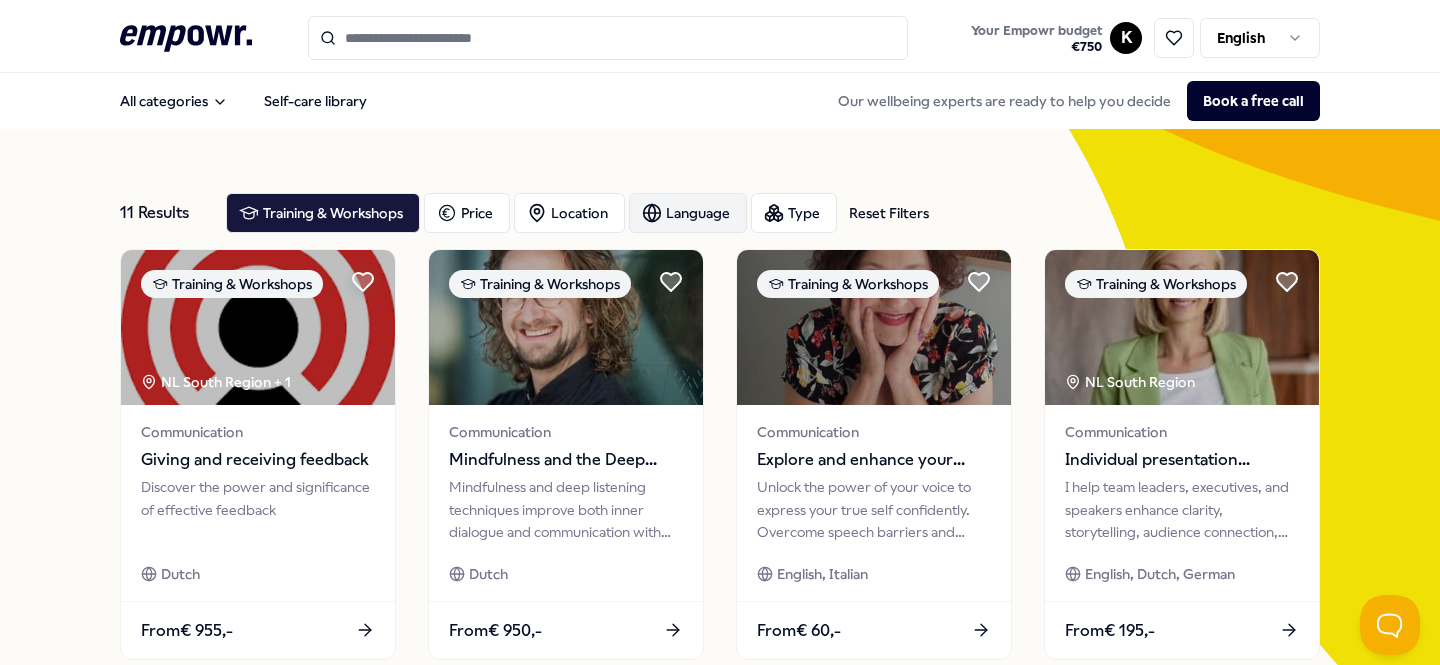 click on "Language" at bounding box center [688, 213] 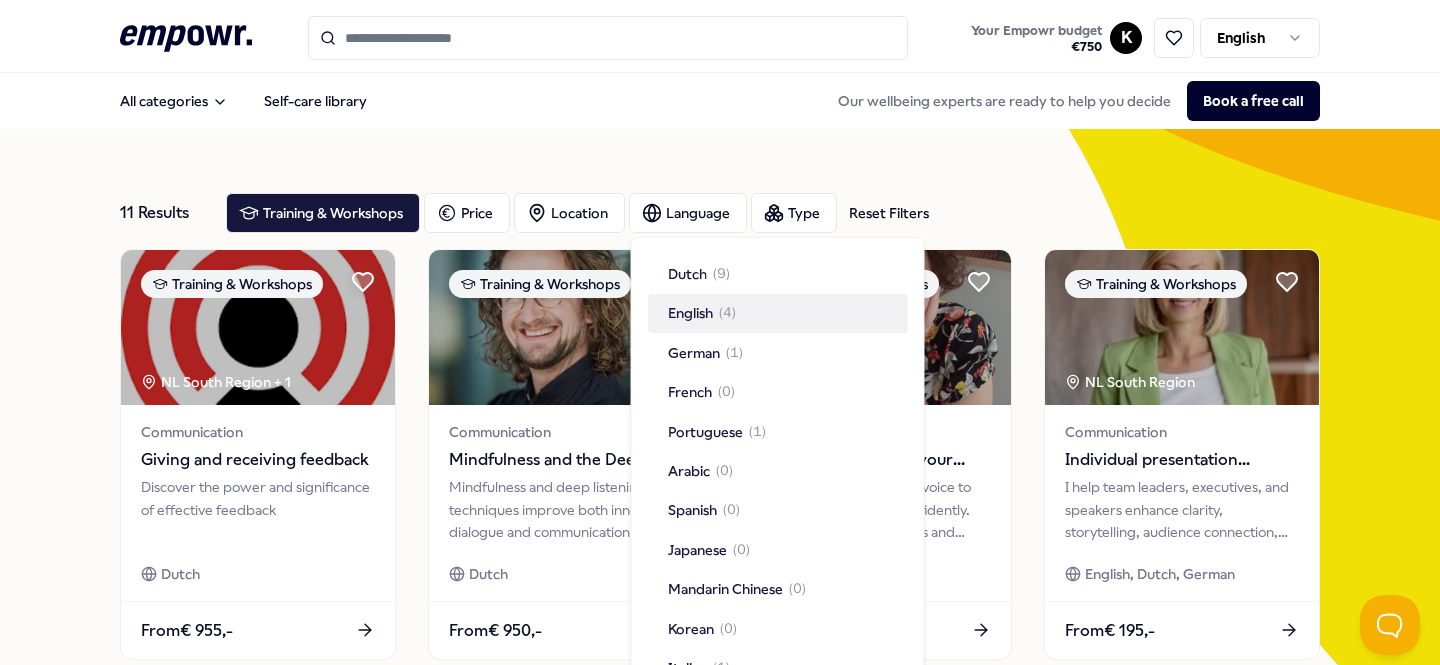 click on "English" at bounding box center [690, 313] 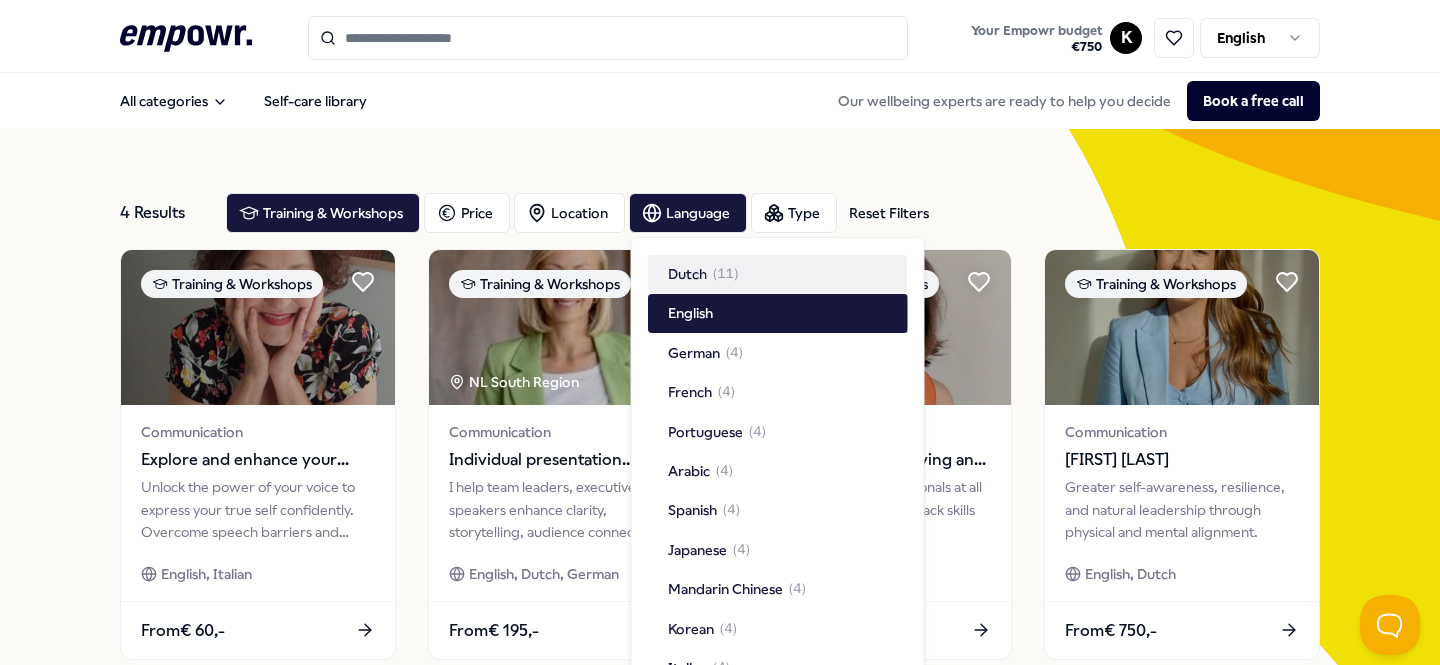 click on "All categories   Self-care library Our wellbeing experts are ready to help you decide Book a free call" at bounding box center (720, 101) 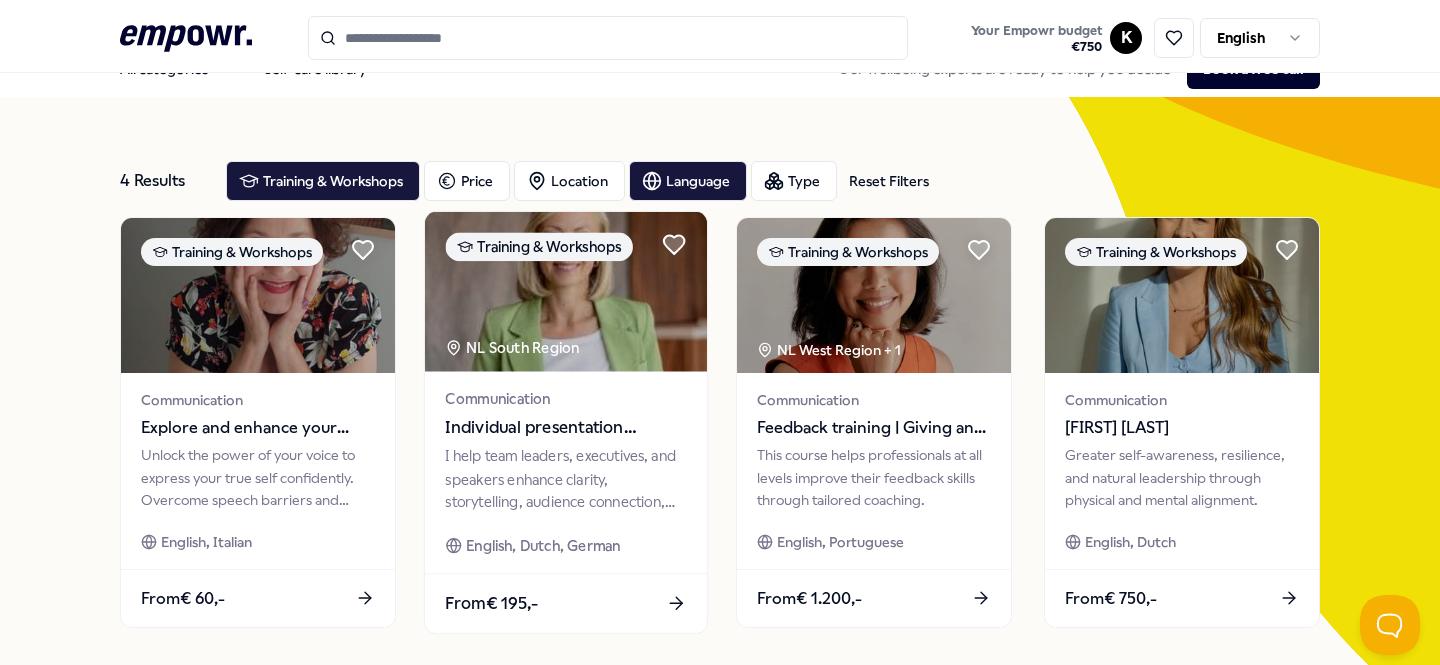 scroll, scrollTop: 36, scrollLeft: 0, axis: vertical 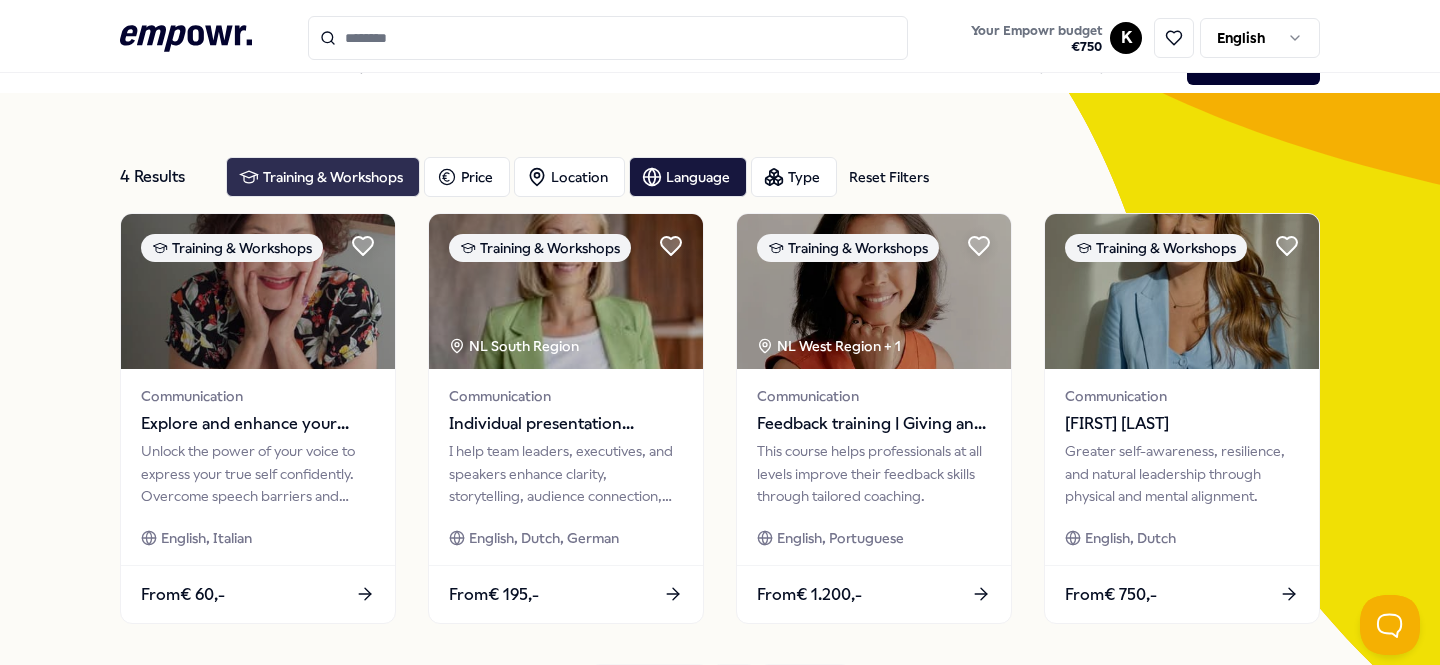 click 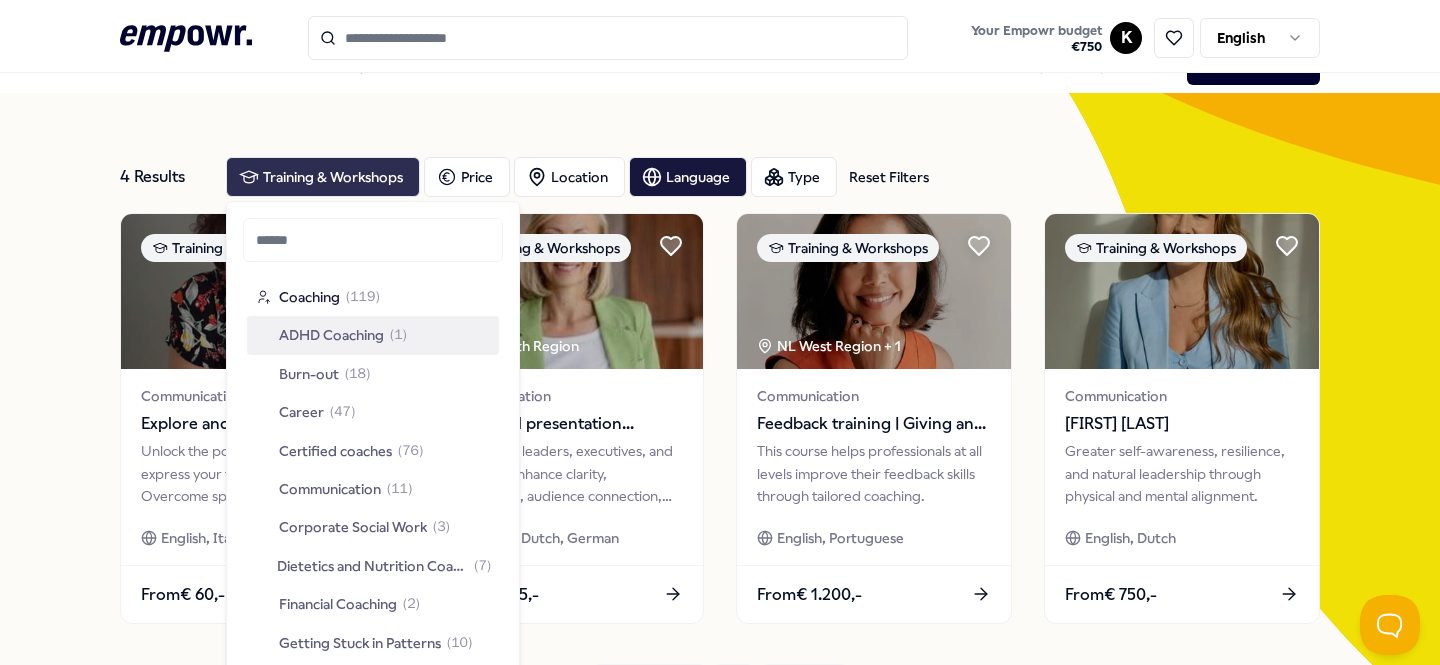 click on "ADHD Coaching" at bounding box center (331, 335) 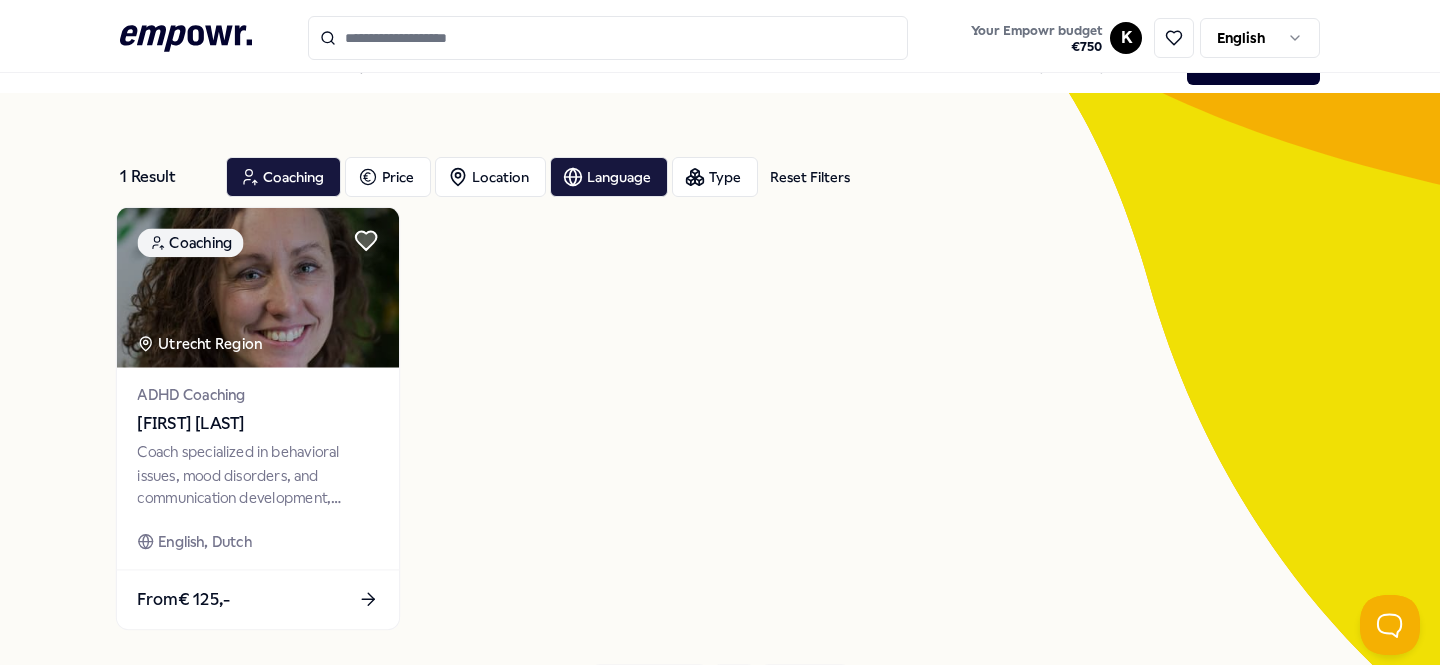 click at bounding box center (258, 288) 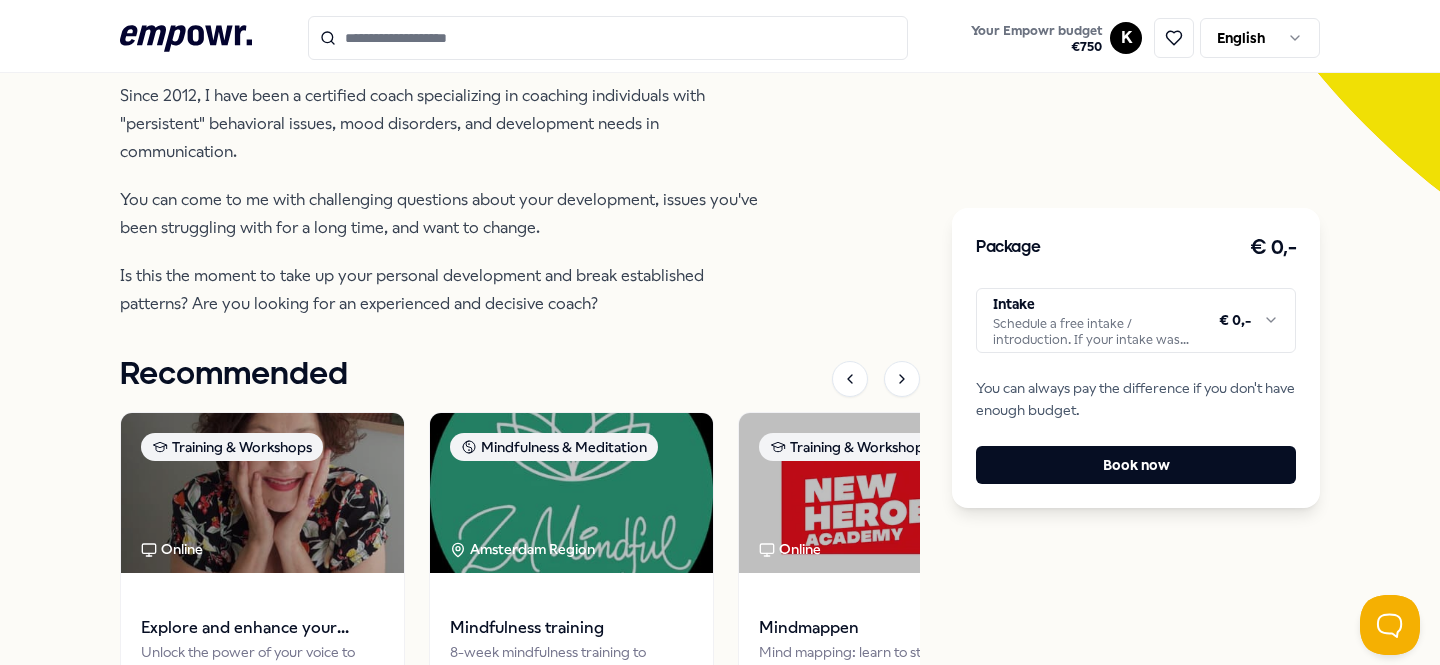 scroll, scrollTop: 574, scrollLeft: 0, axis: vertical 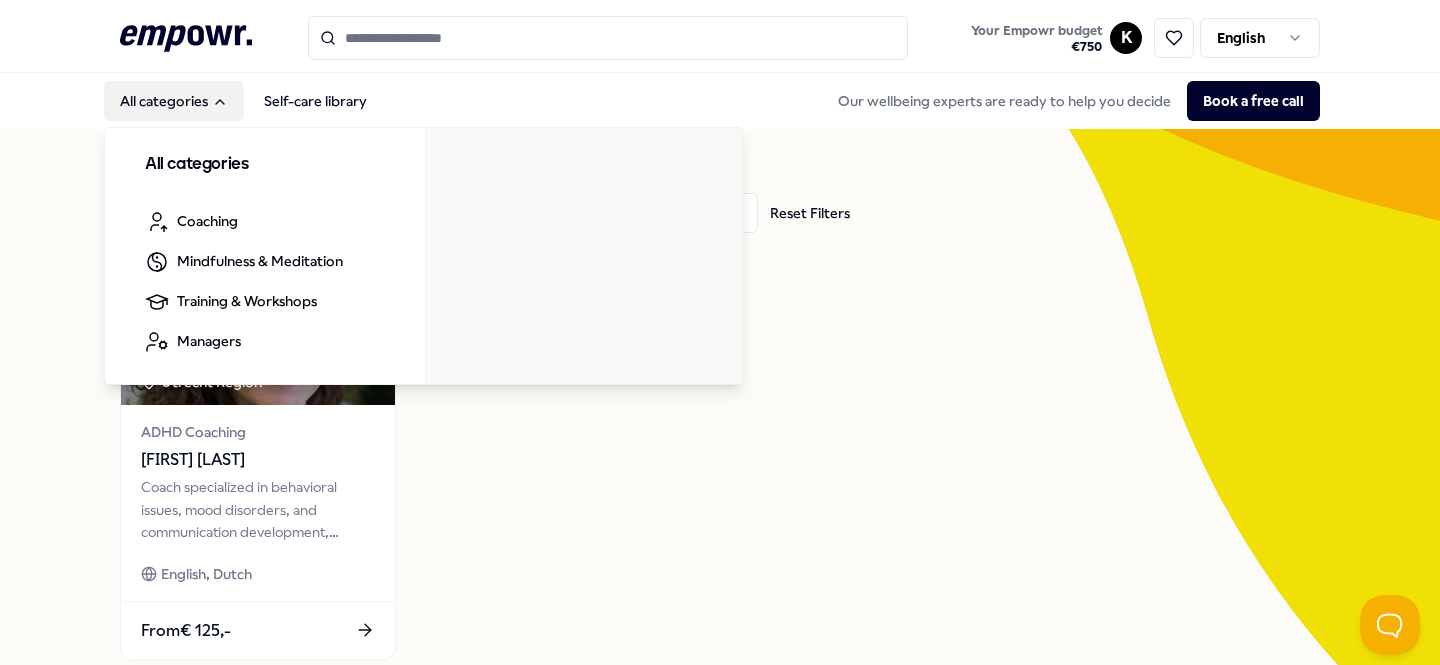 click on "All categories" at bounding box center [174, 101] 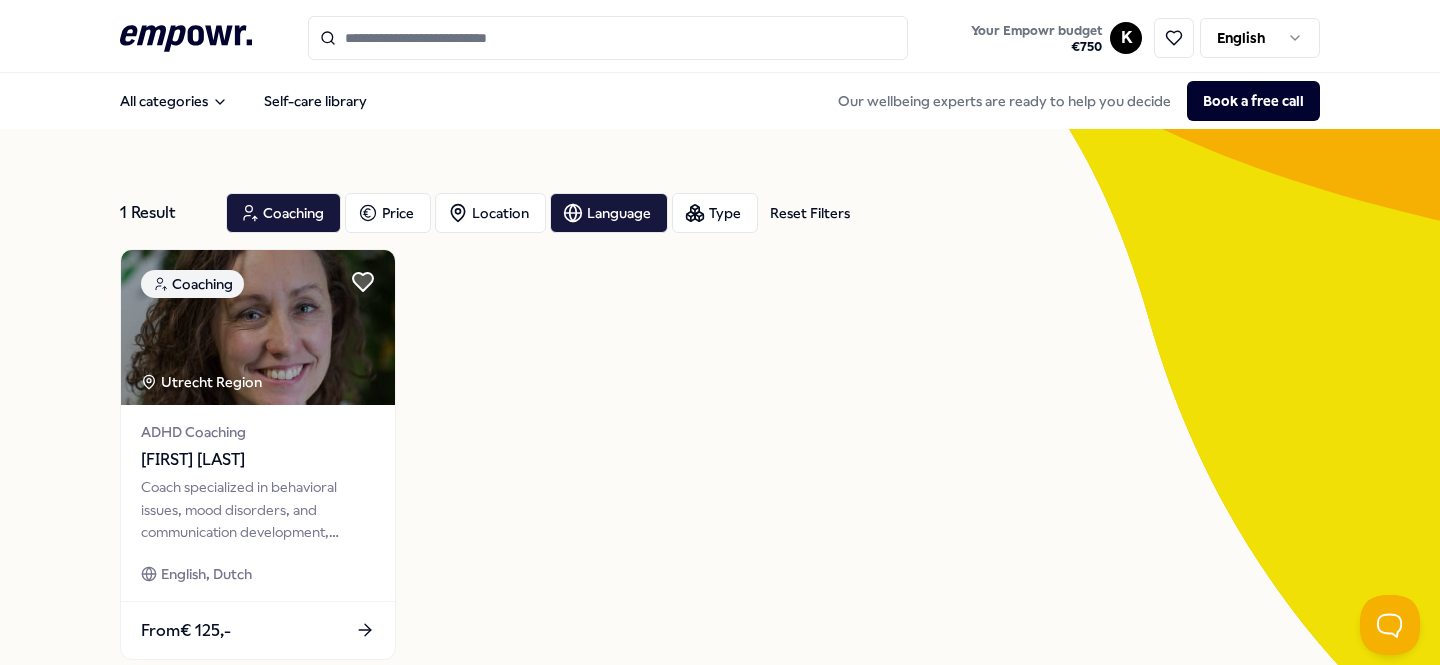 click at bounding box center [608, 38] 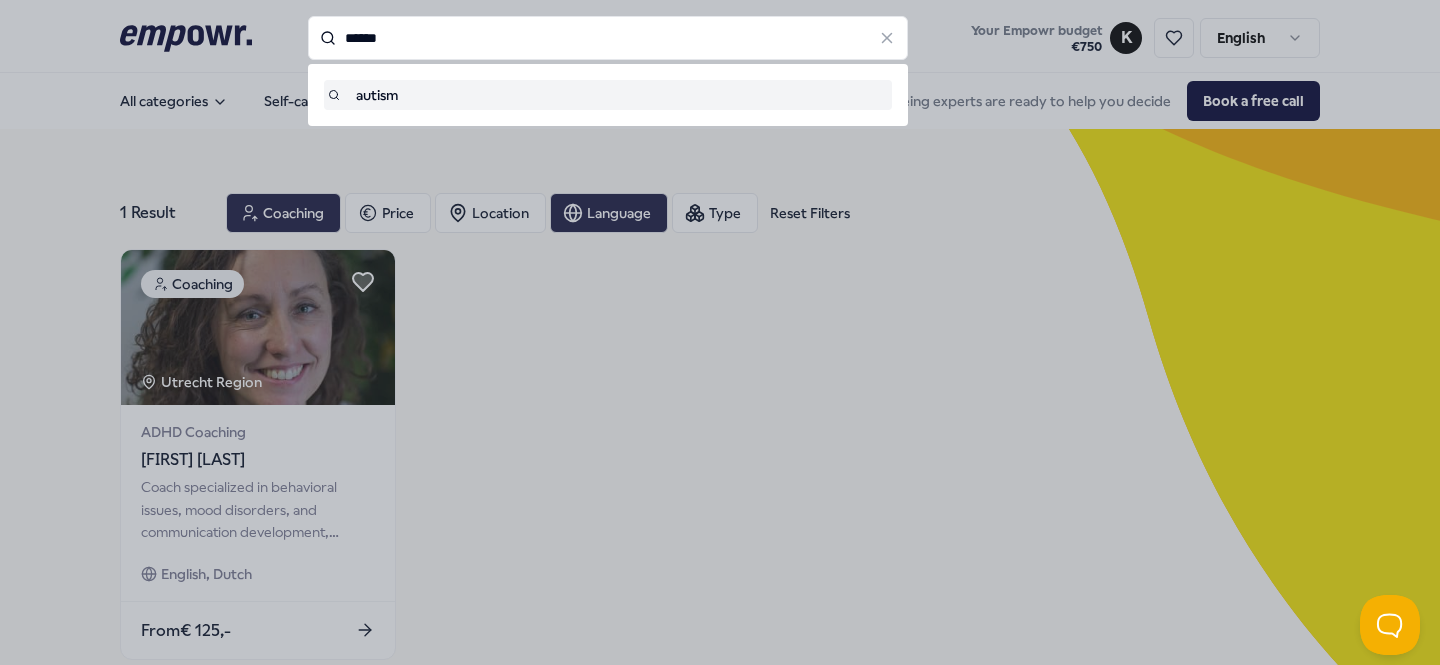 type on "******" 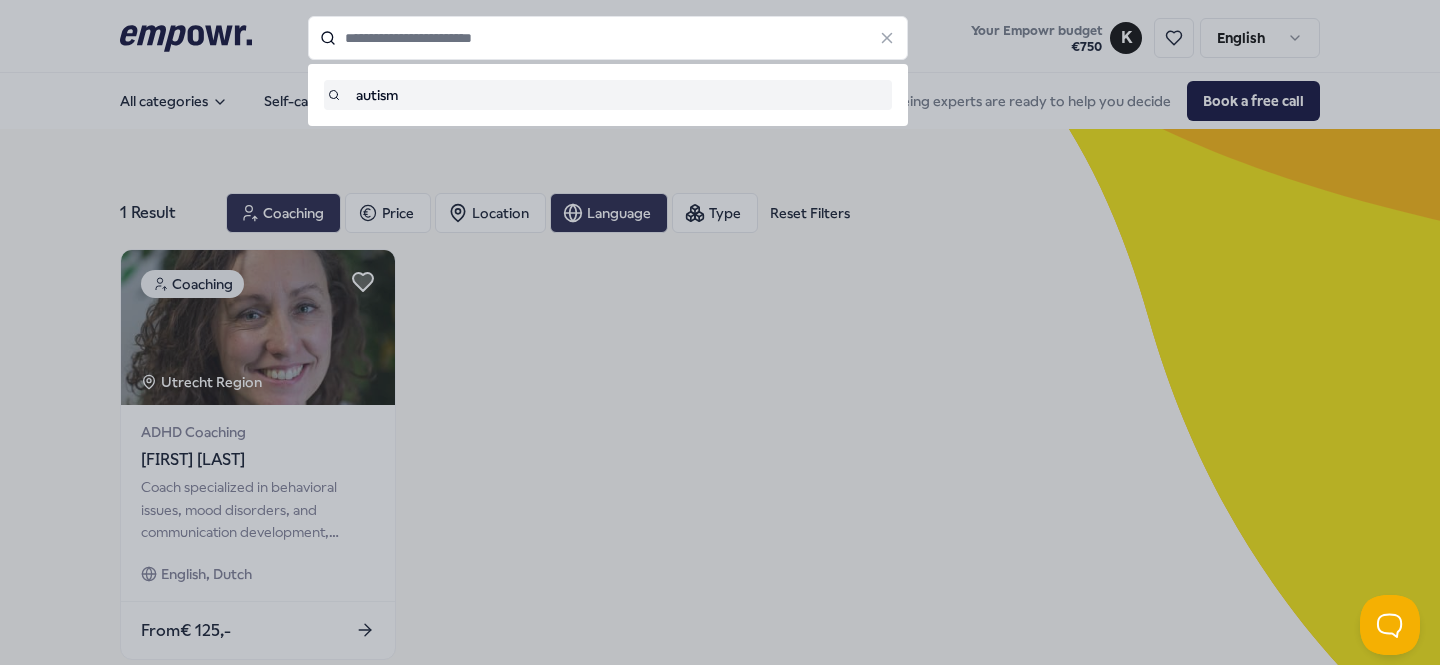 type on "******" 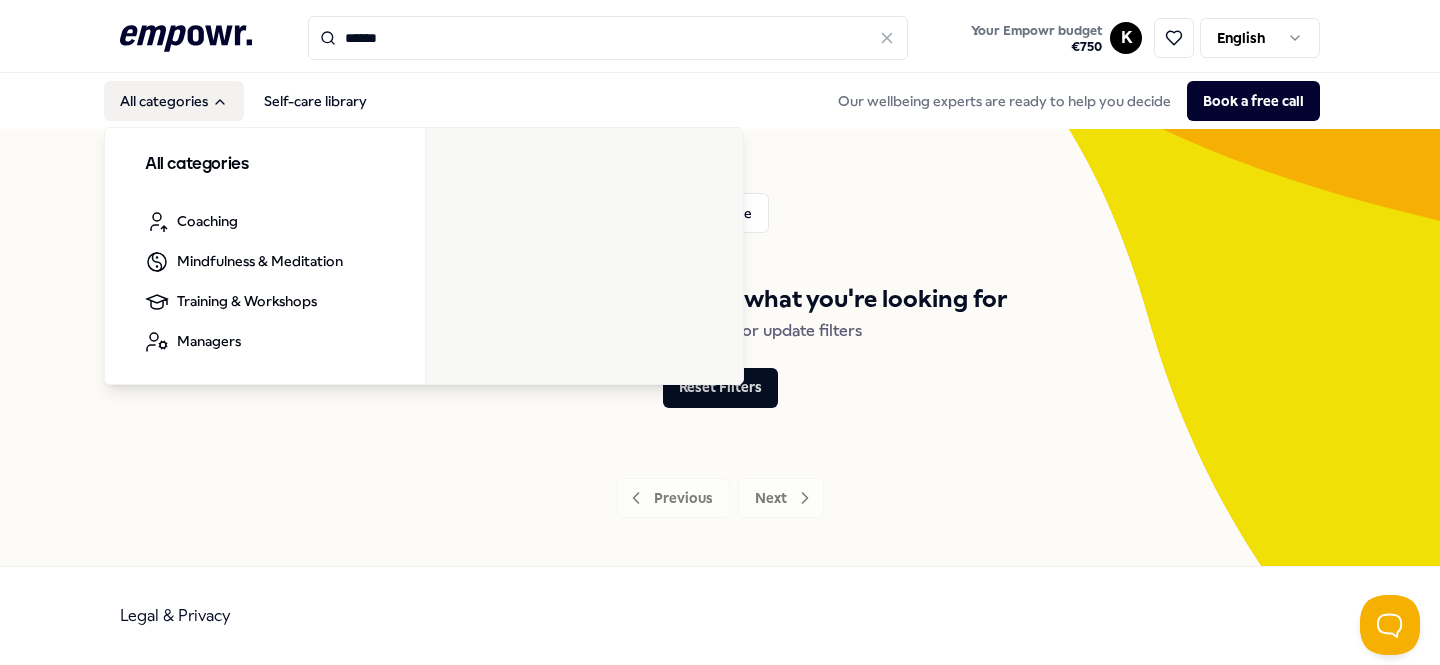 click on "All categories" at bounding box center (174, 101) 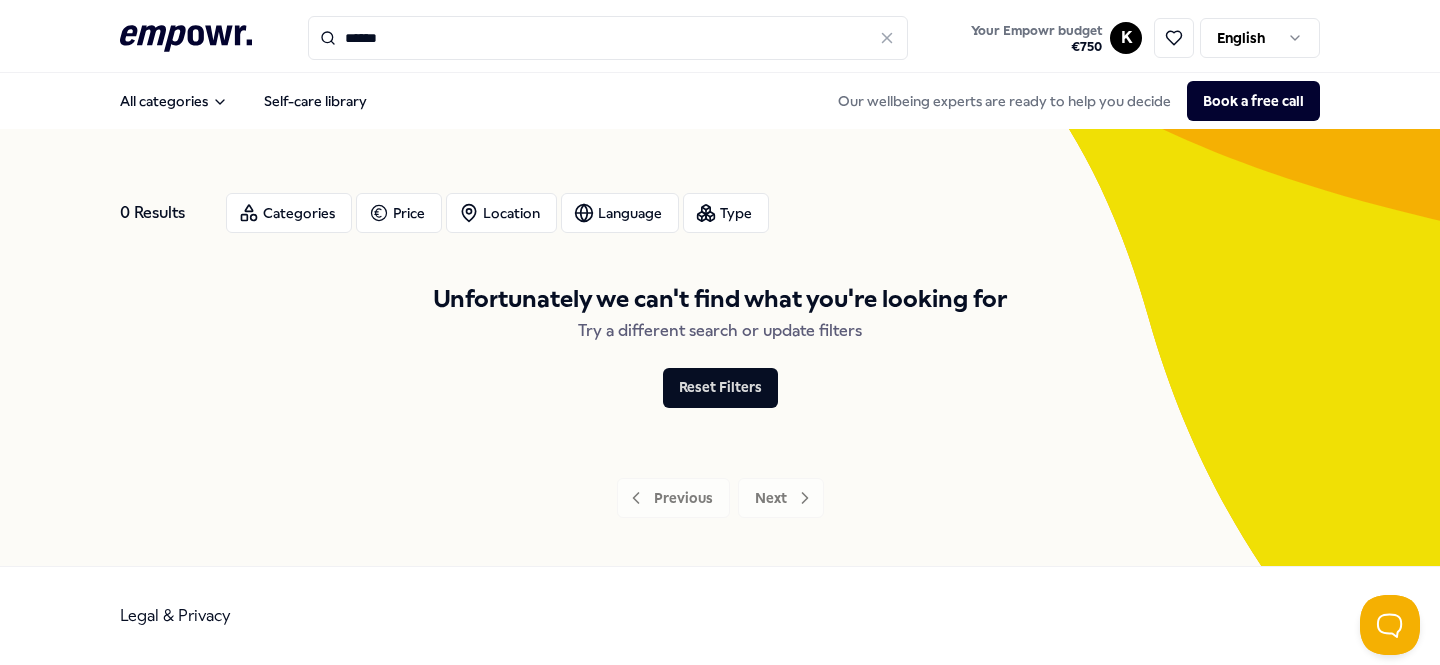 click on ".empowr-logo_svg__cls-1{fill:#03032f}" 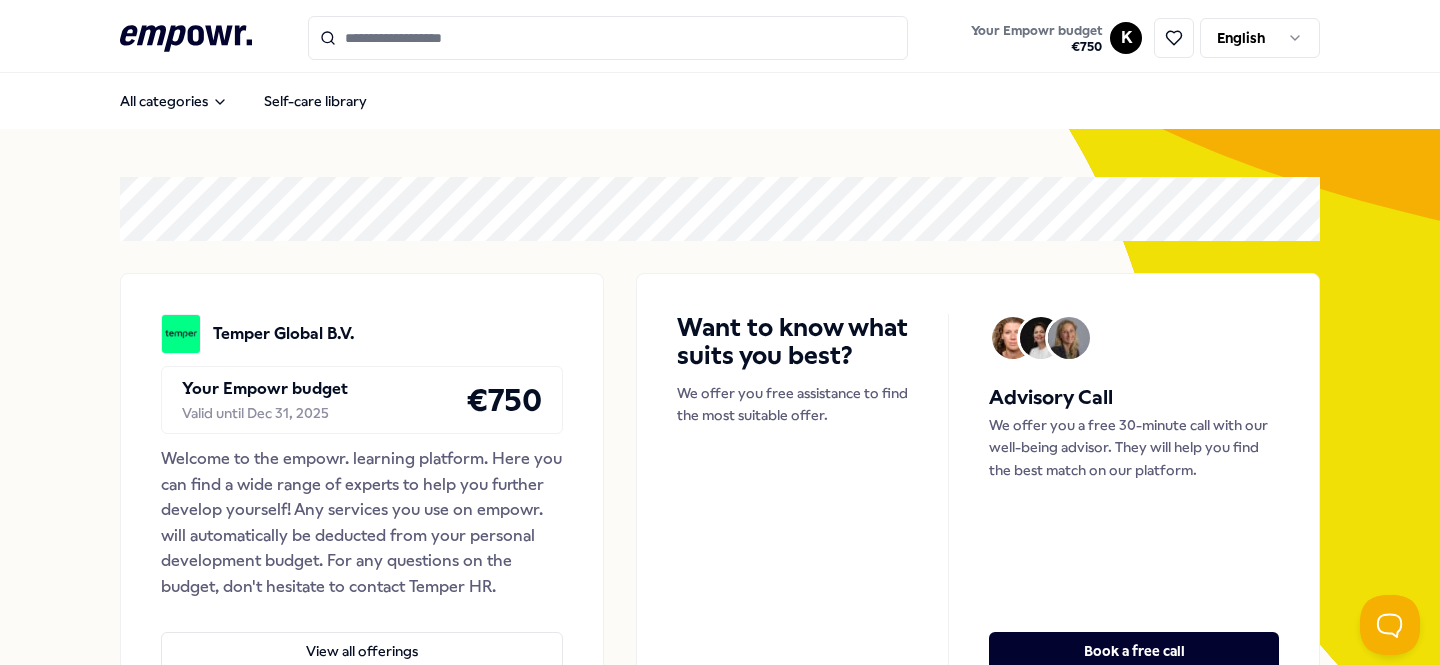 click on ".empowr-logo_svg__cls-1{fill:#03032f} Your Empowr budget € 750 K English All categories Self-care library Temper Global B.V. Your Empowr budget Valid until [DATE] € 750 Welcome to the empowr. learning platform. Here you can find a wide range of experts to help you further develop yourself!
Any services you use on empowr. will automatically be deducted from your personal development budget.
For any questions on the budget, don't hesitate to contact Temper HR. View all offerings Want to know what suits you best? We offer you free assistance to find the most suitable offer. Advisory Call We offer you a free 30-minute call with our well-being advisor. They will help you find the best match on our platform. Book a free call Categories Coaching Mindfulness & Meditation Training & Workshops Managers Coaching Mindfulness & Meditation Training & Workshops Managers Coaching Mindfulness & Meditation Training & Workshops Managers Coaching Mindfulness & Meditation Training & Workshops Managers Recommended" at bounding box center (720, 332) 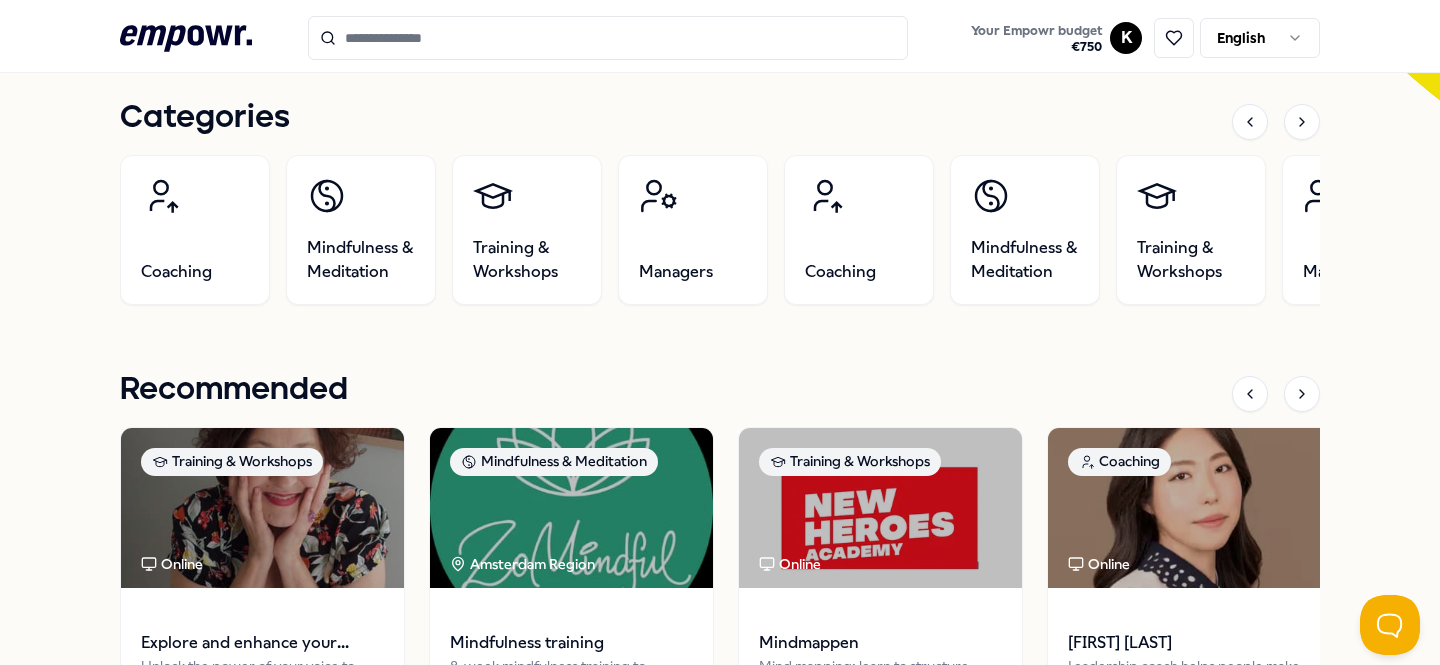 scroll, scrollTop: 664, scrollLeft: 0, axis: vertical 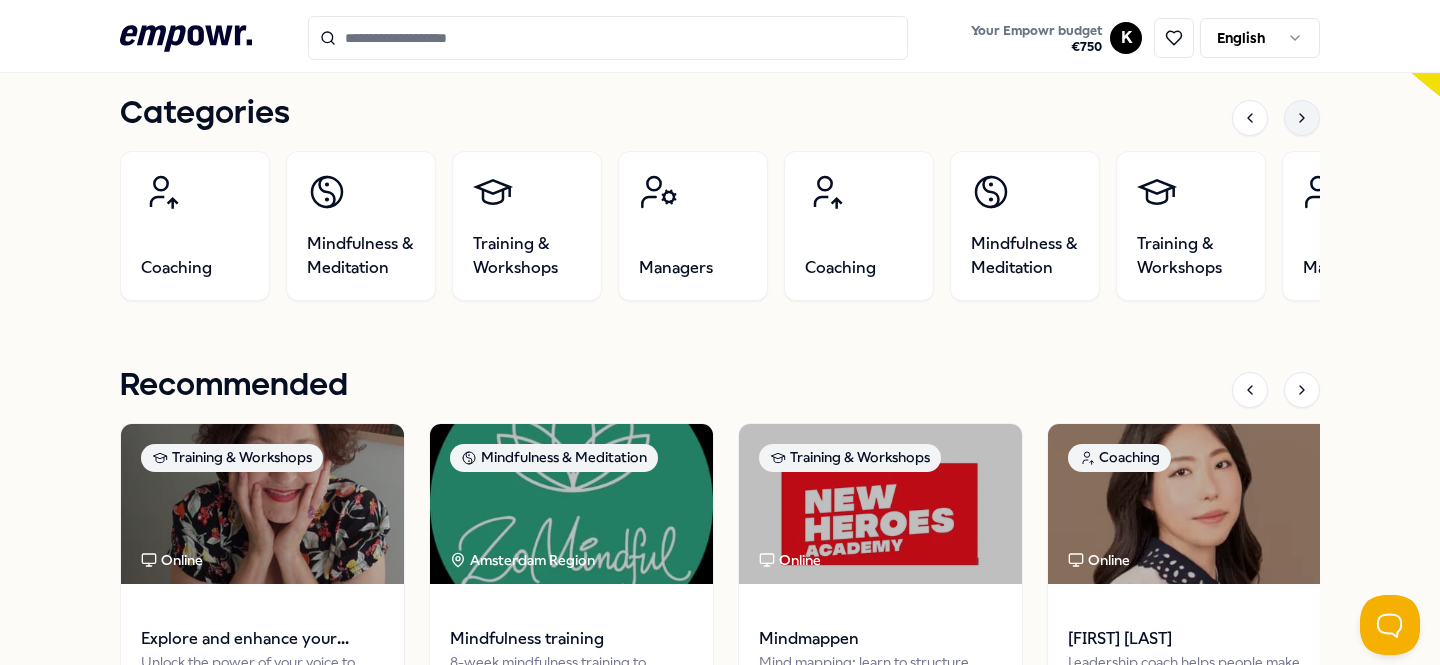 click 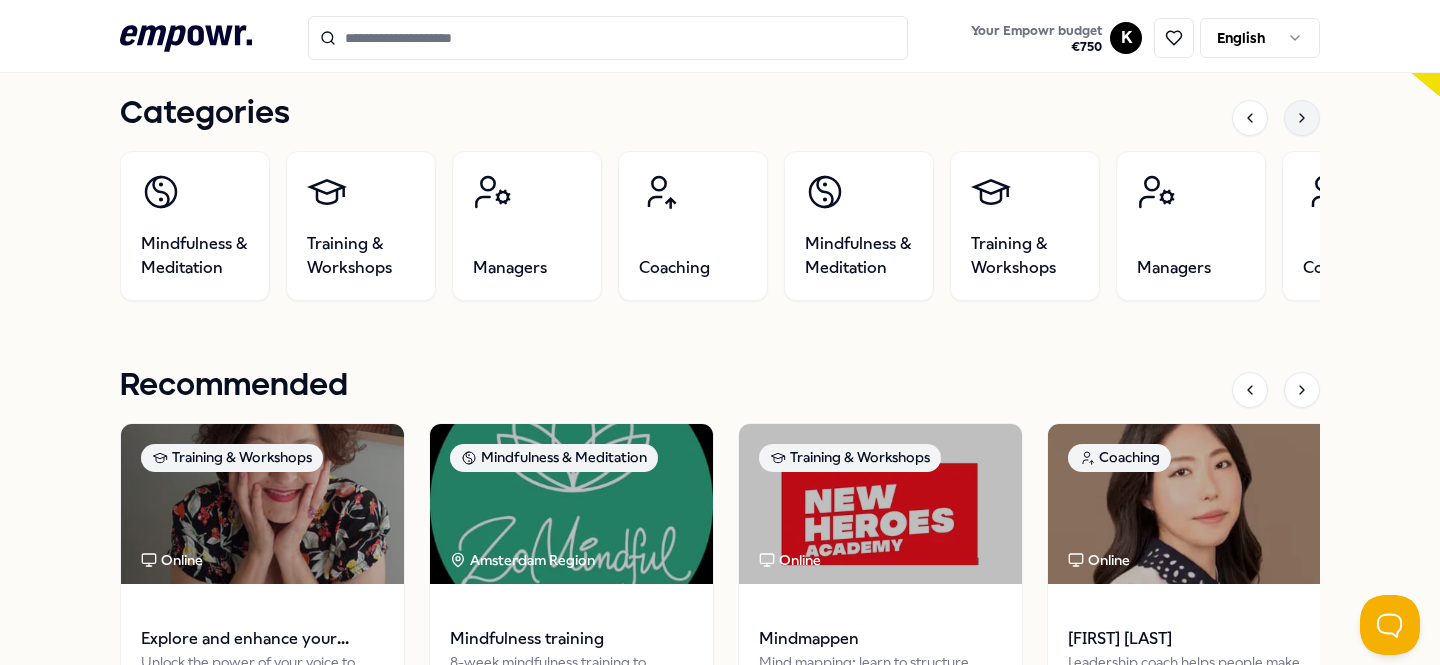 click 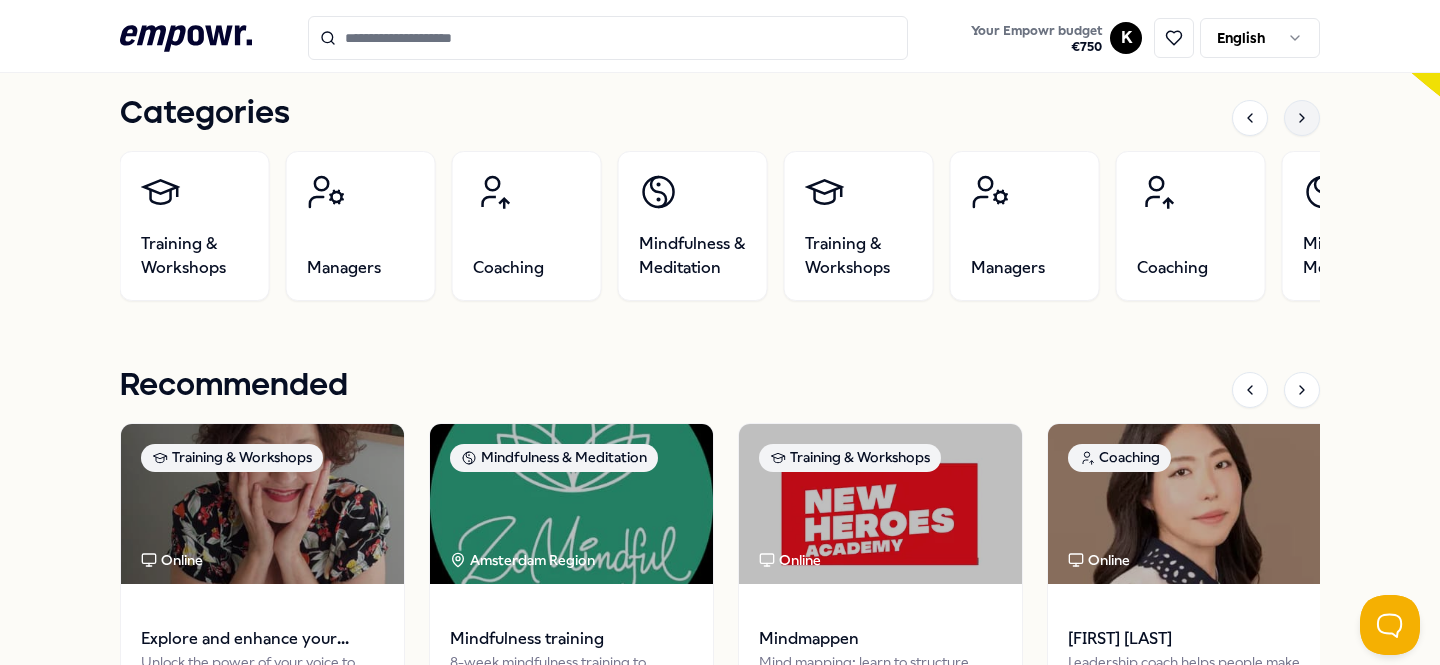 click 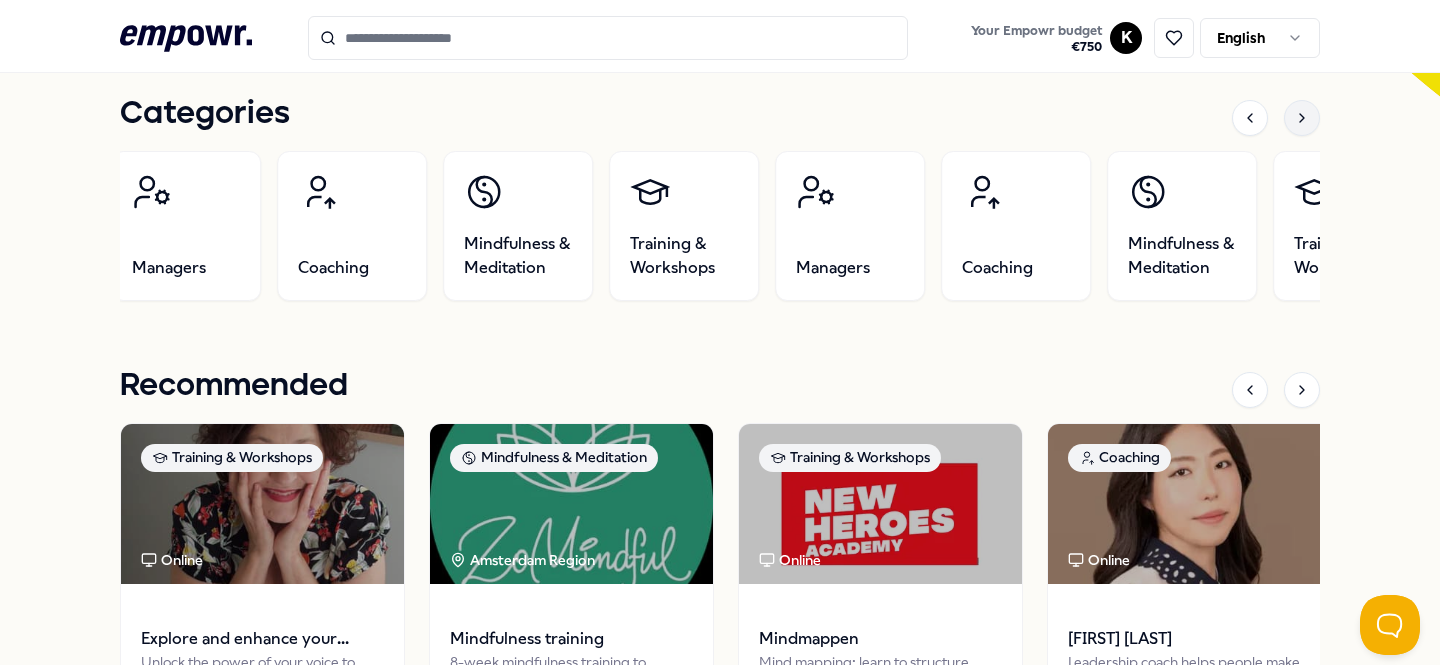 click 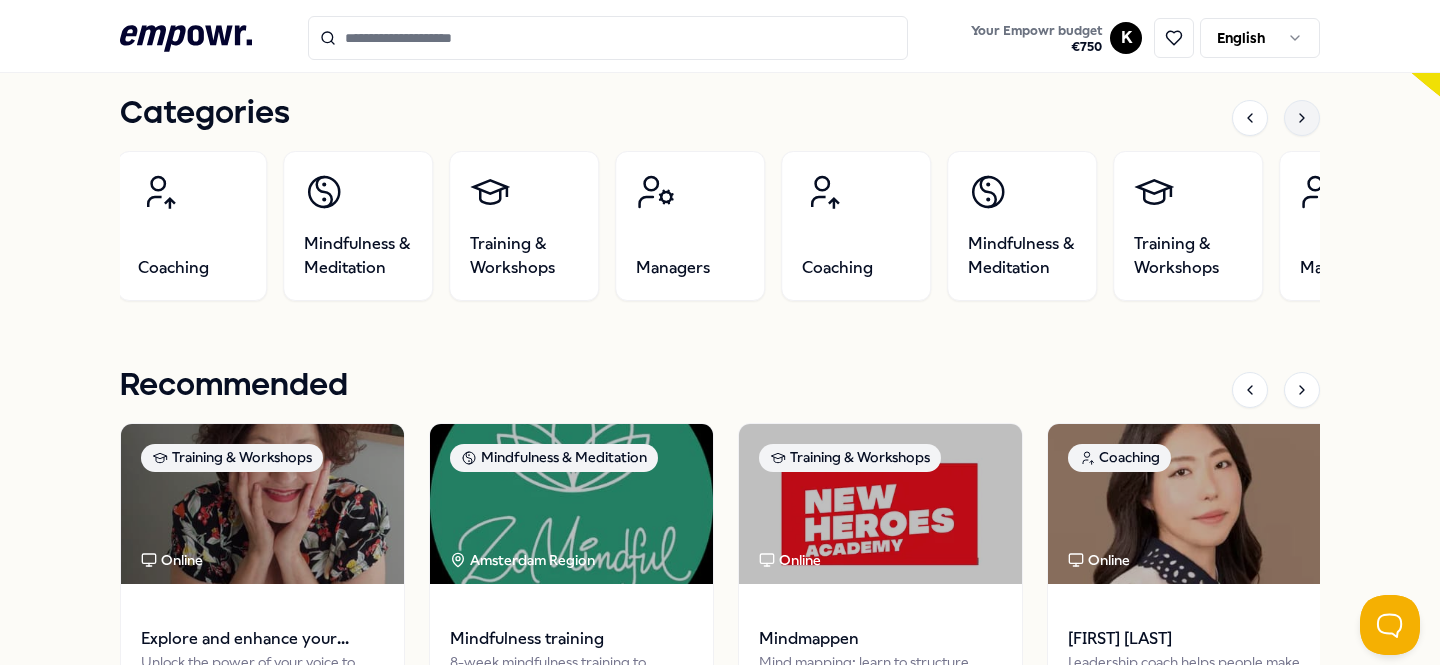click 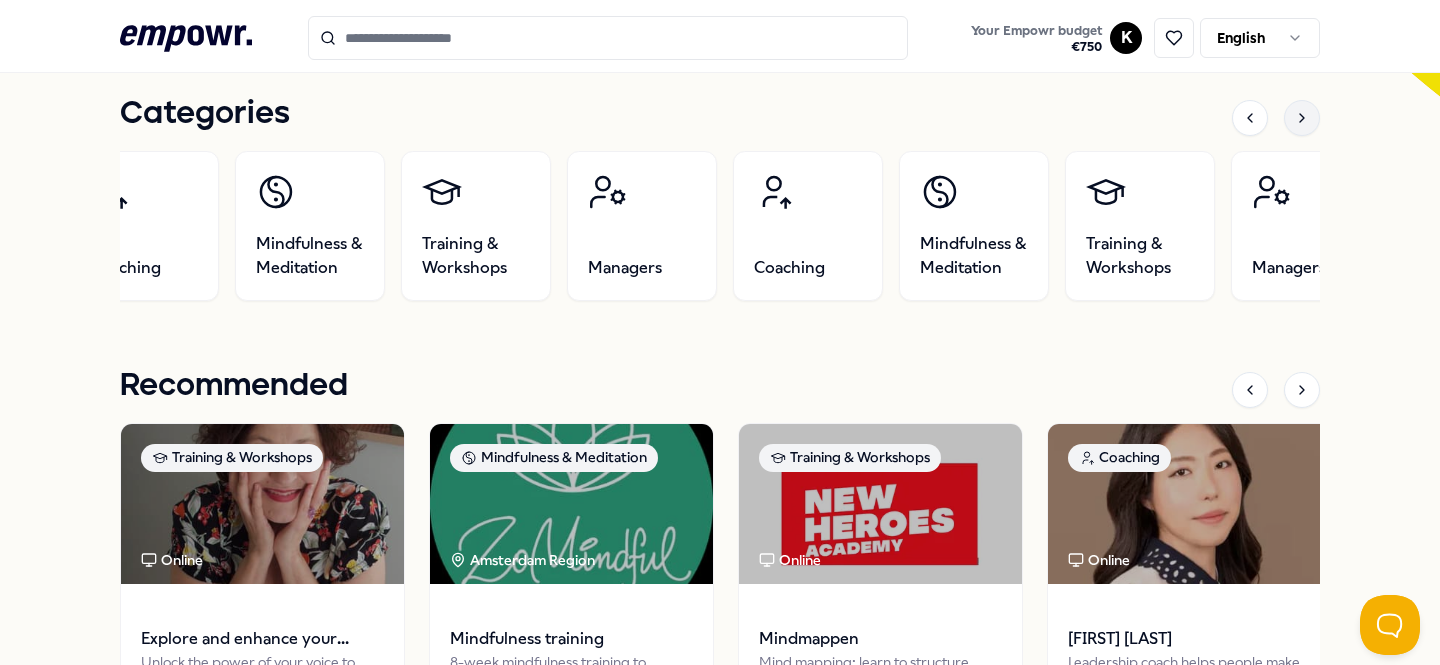click 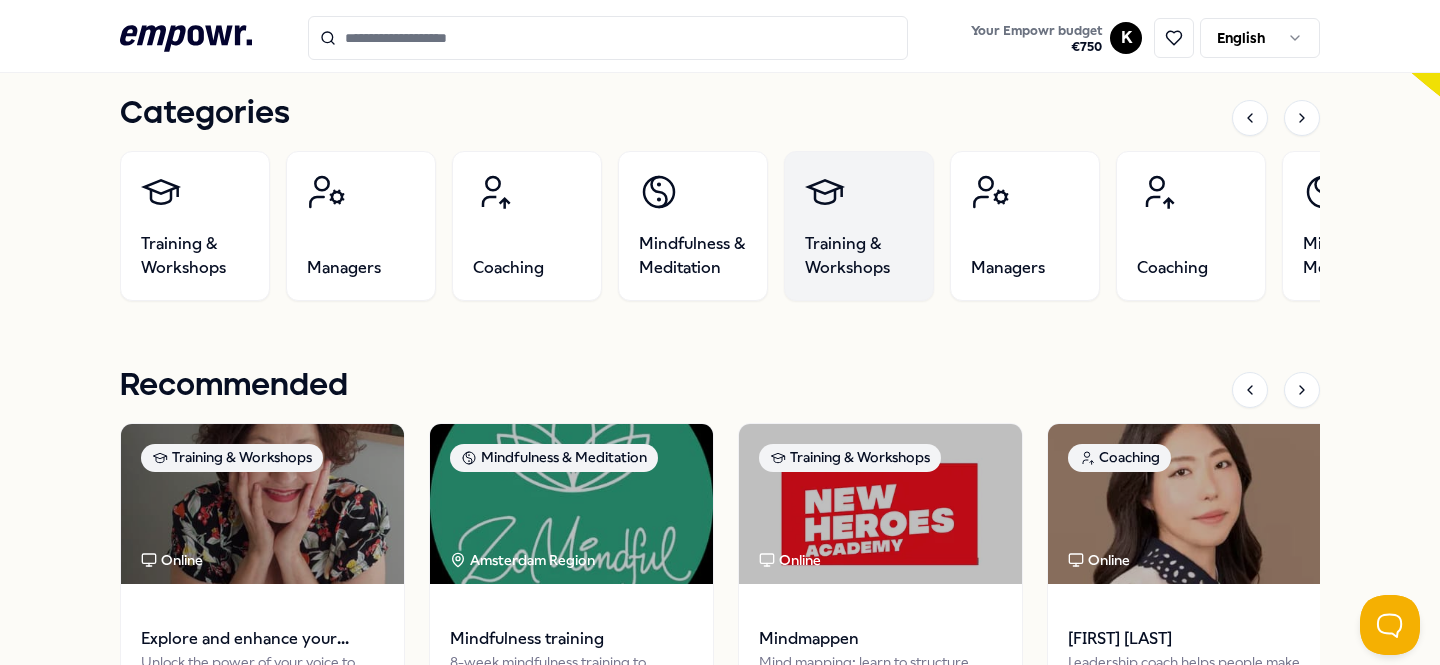 click on "Training & Workshops" at bounding box center [859, 256] 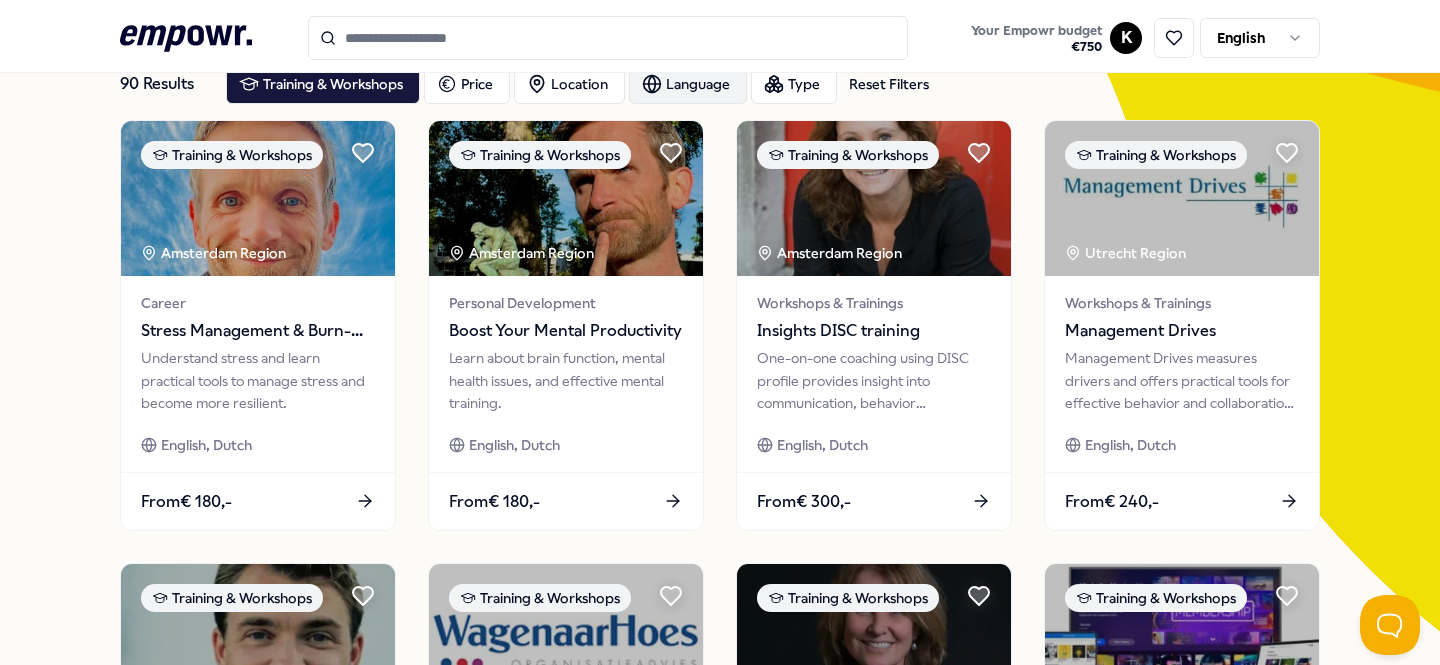 click on "Language" at bounding box center (688, 84) 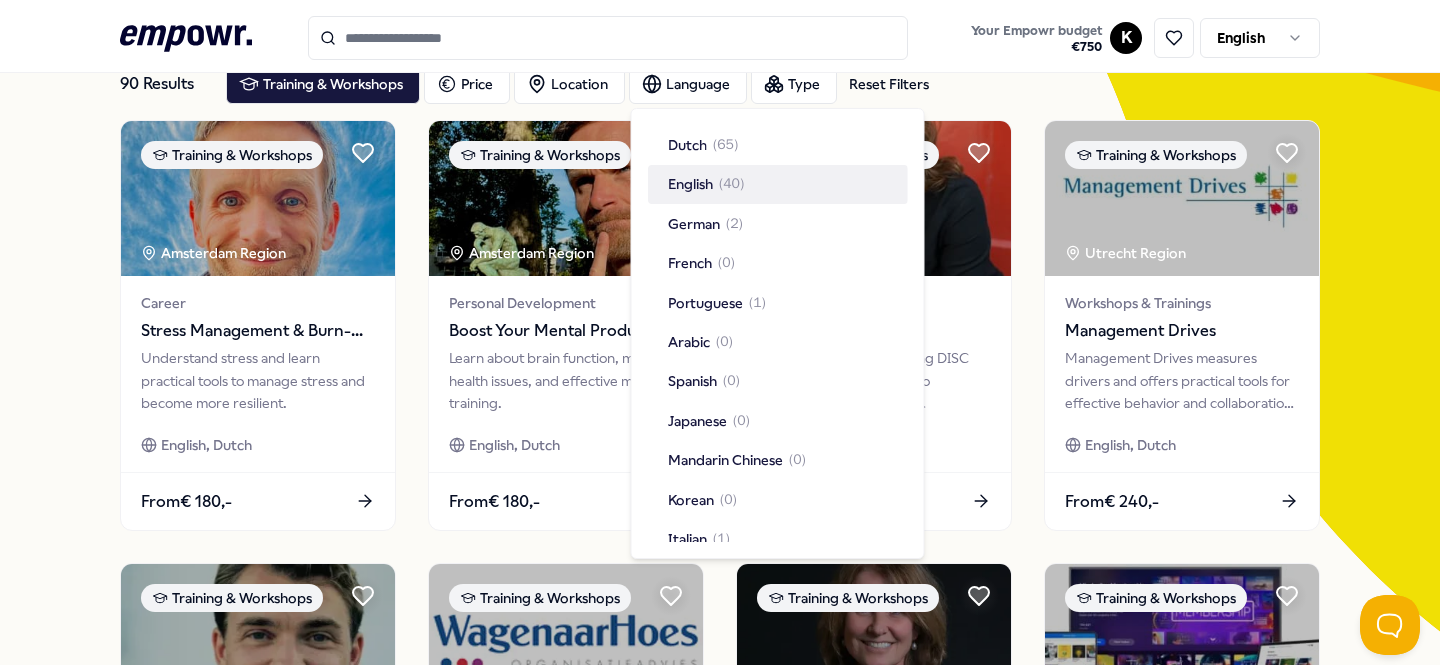 click on "English" at bounding box center [690, 184] 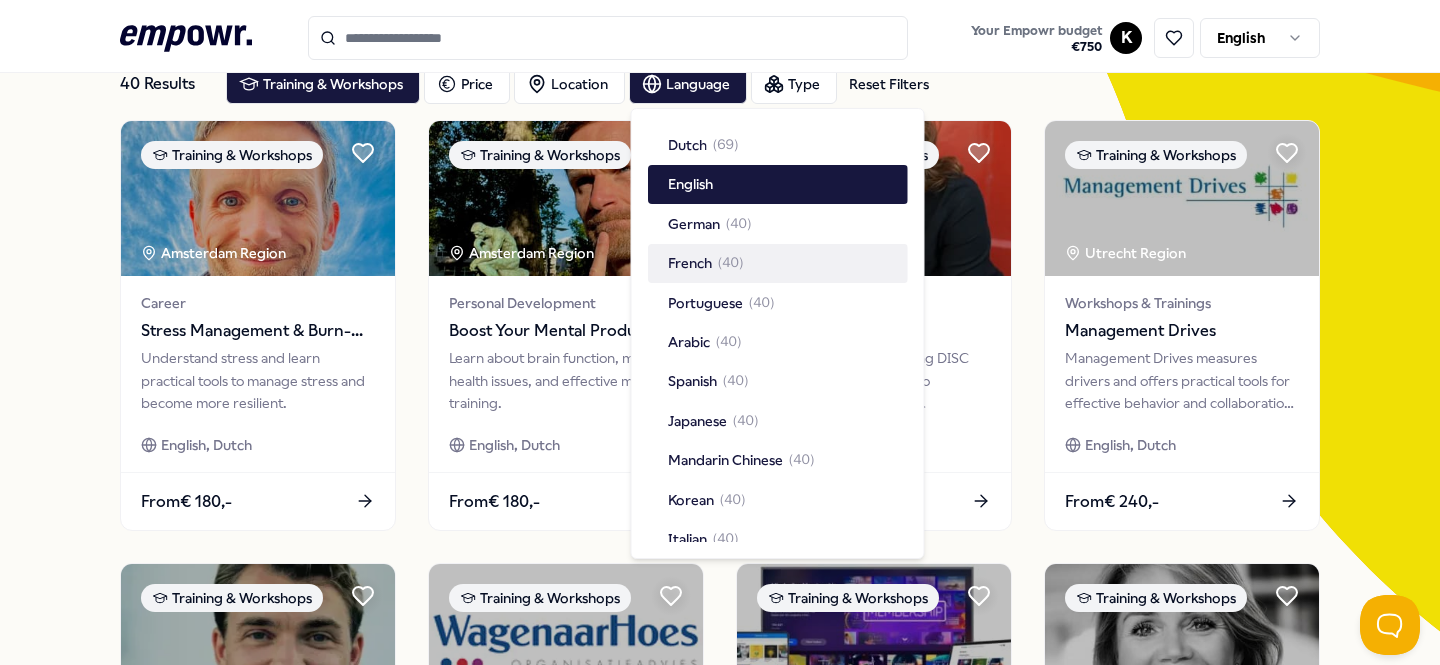 click on "40 Results Reset Filters Training & Workshops Price Location Language Type Reset Filters Training & Workshops [CITY] Region Career Stress Management & Burn-out Preventie Understand stress and learn practical tools to manage stress and become more
resilient. English, Dutch From € 180,- Training & Workshops [CITY] Region Personal Development Boost Your Mental Productivity Learn about brain function, mental health issues, and effective mental training. English, Dutch From € 180,- Training & Workshops [CITY] Region Workshops & Trainings Insights DISC training One-on-one coaching using DISC profile provides insight into communication,
behavior preferences, and development areas. English, Dutch From € 300,- Training & Workshops [CITY] Region Workshops & Trainings Management Drives Management Drives measures drivers and offers practical tools for effective
behavior and collaboration in teams. English, Dutch From € 240,- Training & Workshops Personal Development English, Dutch" at bounding box center (720, 773) 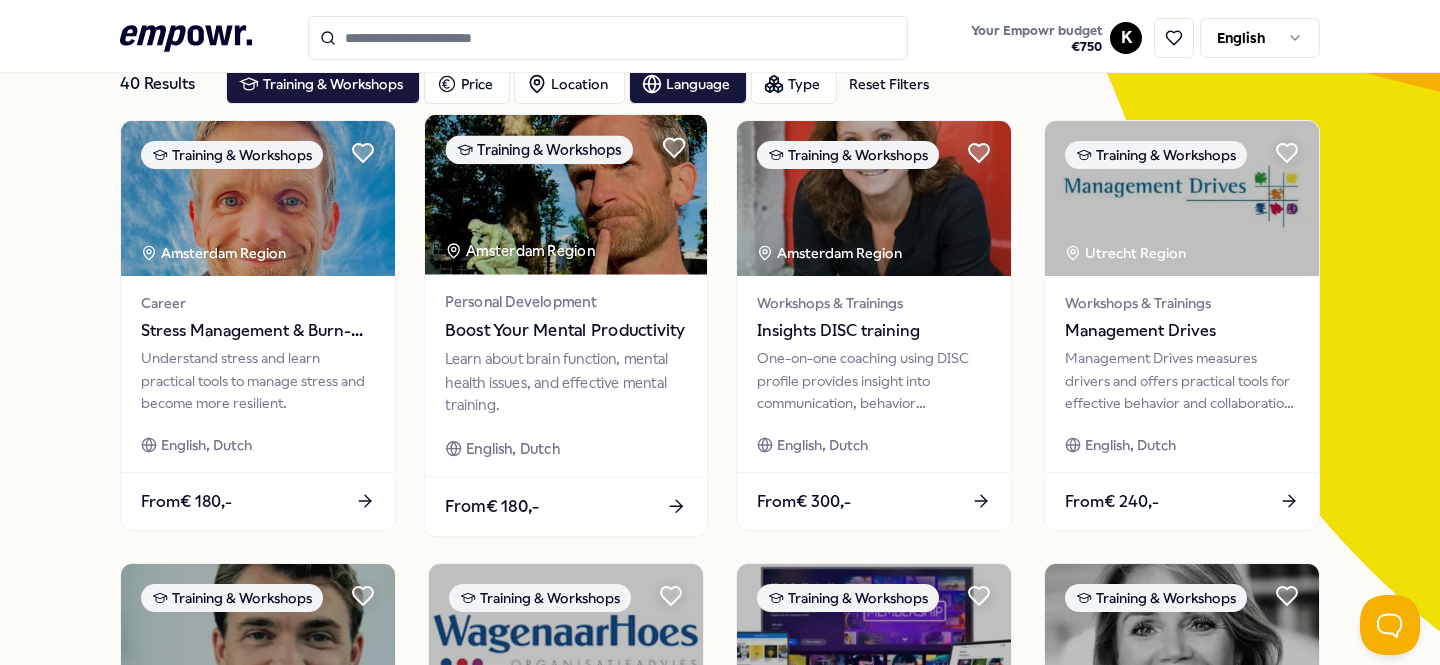click on "Personal Development Boost Your Mental Productivity Learn about brain function, mental health issues, and effective mental training. English, Dutch" at bounding box center [566, 375] 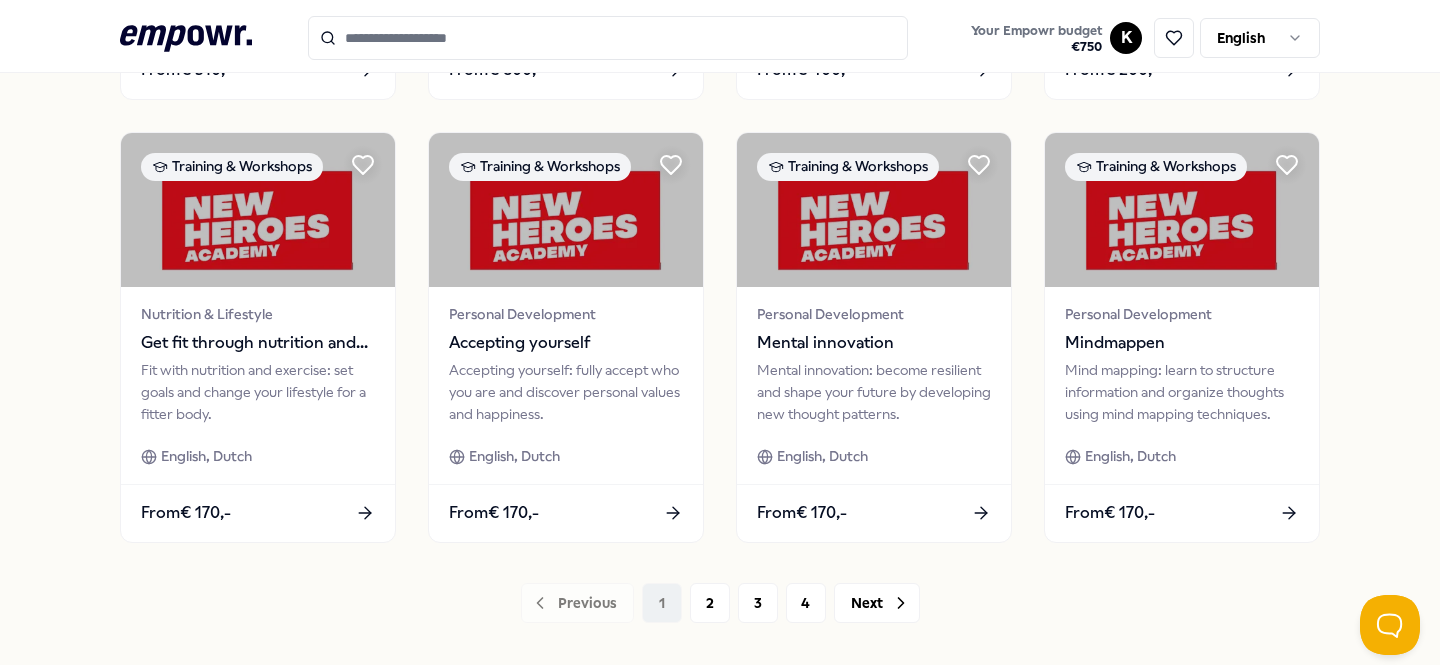scroll, scrollTop: 1008, scrollLeft: 0, axis: vertical 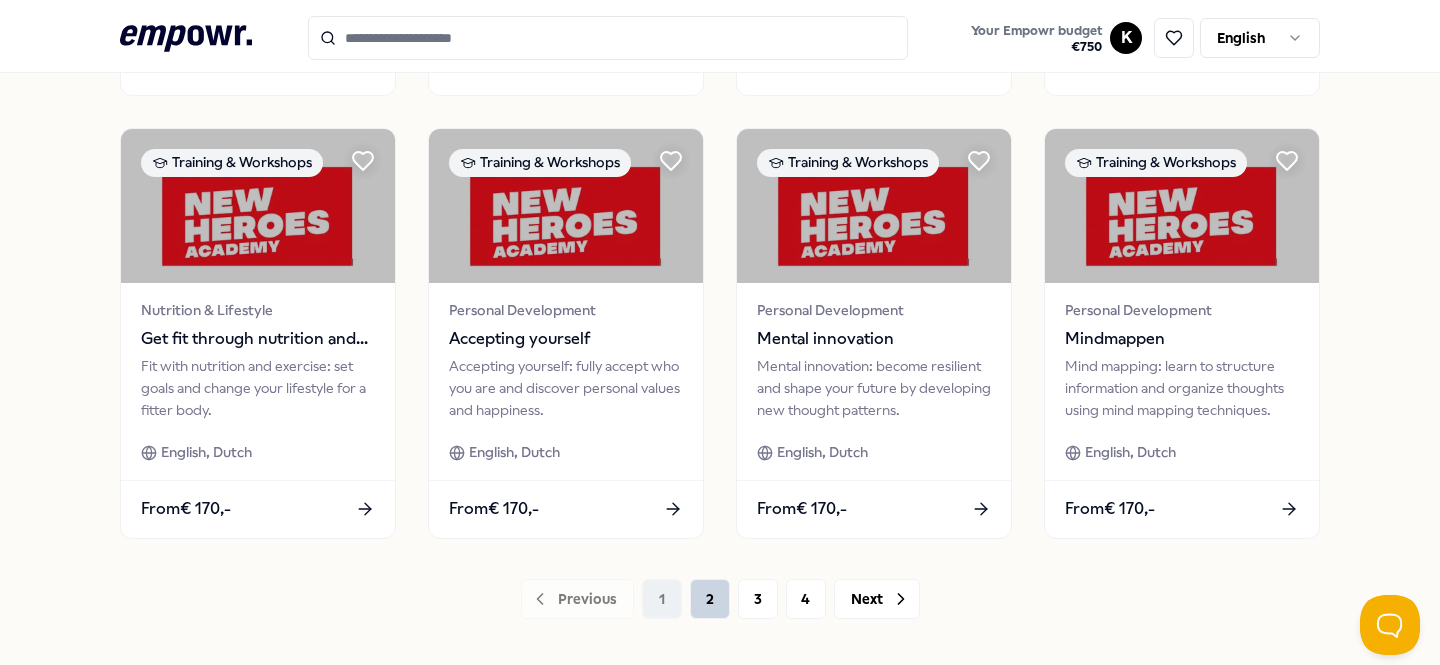 click on "2" at bounding box center [710, 599] 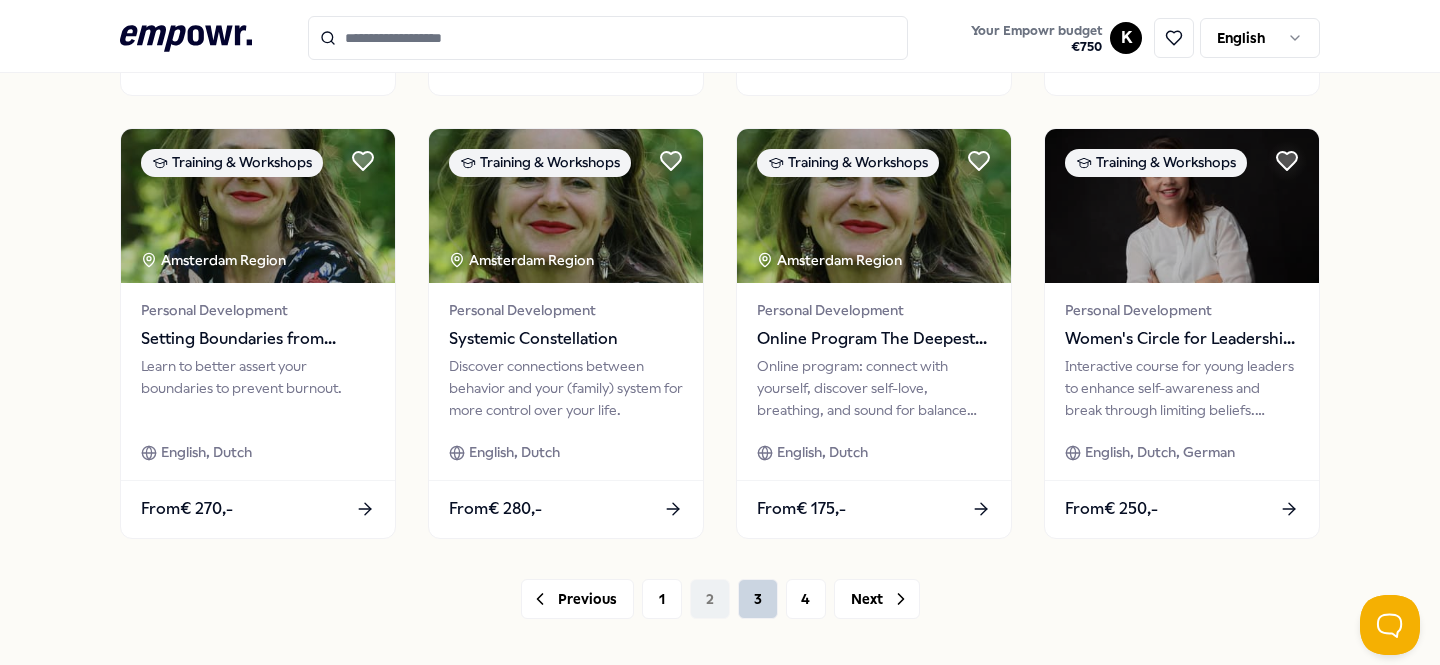 click on "3" at bounding box center [758, 599] 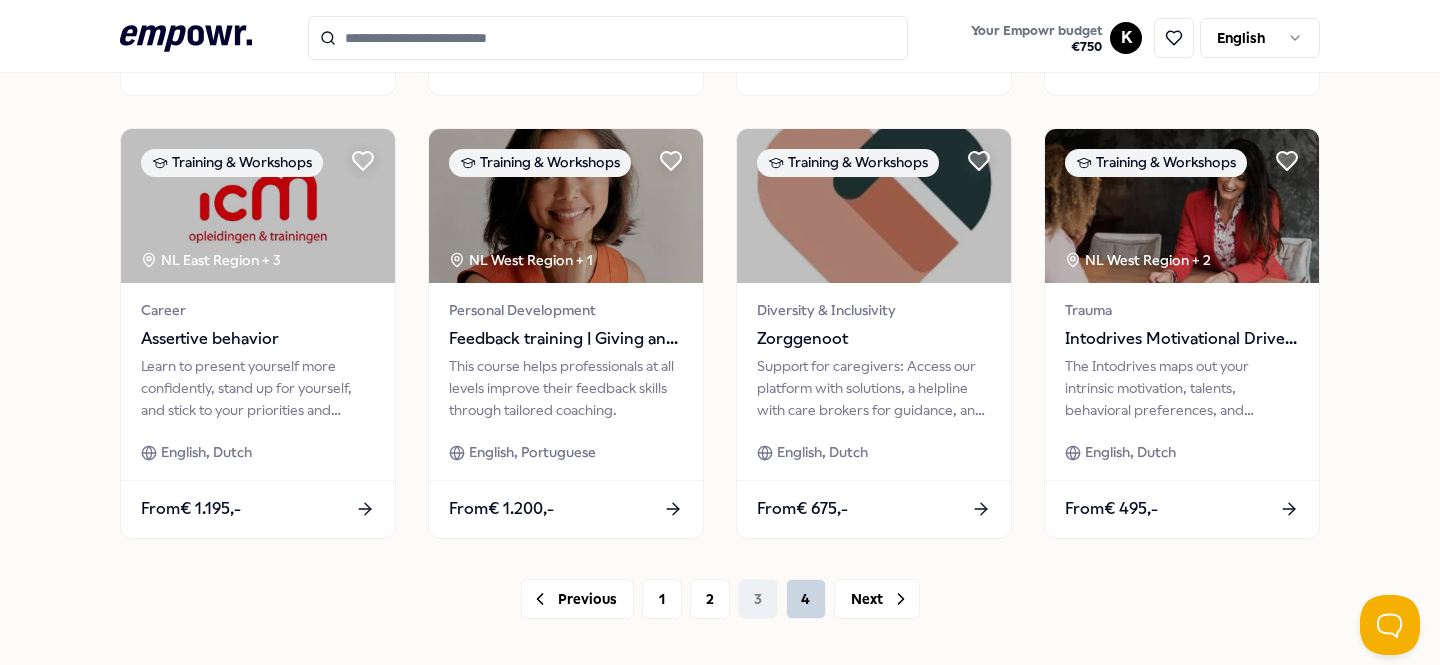 click on "4" at bounding box center (806, 599) 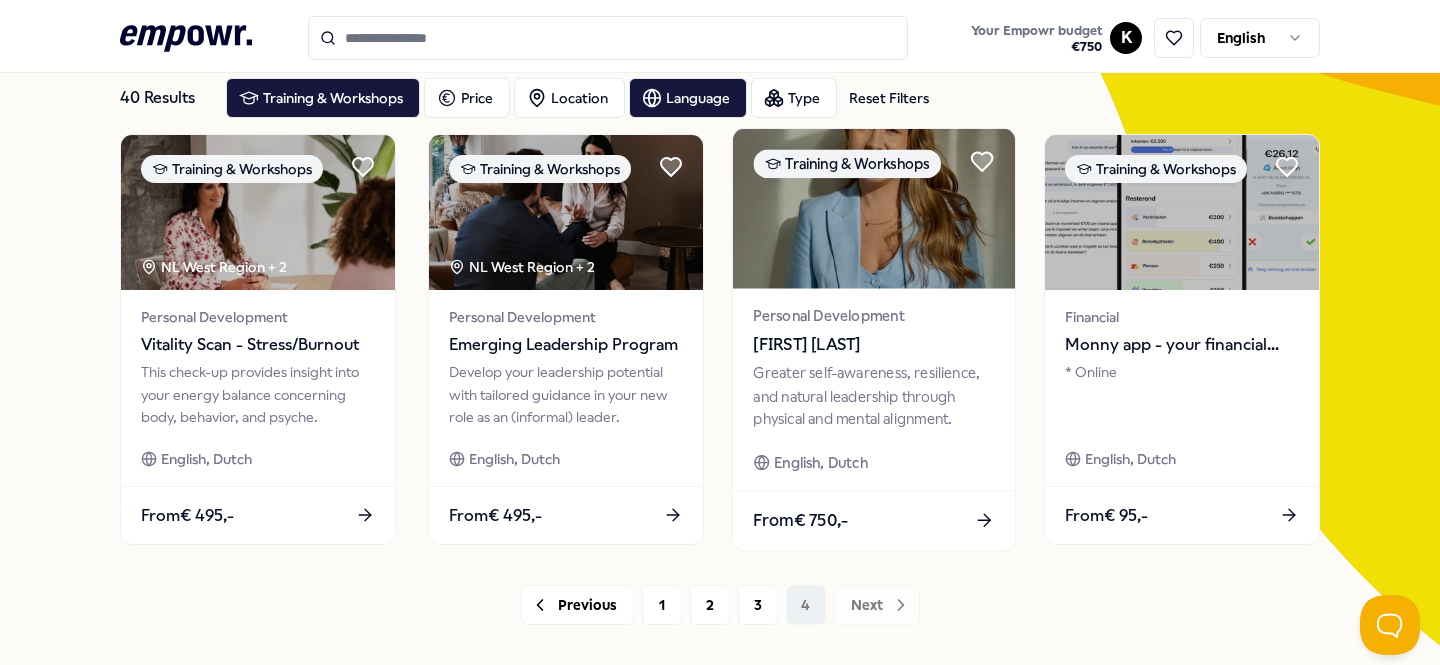 scroll, scrollTop: 0, scrollLeft: 0, axis: both 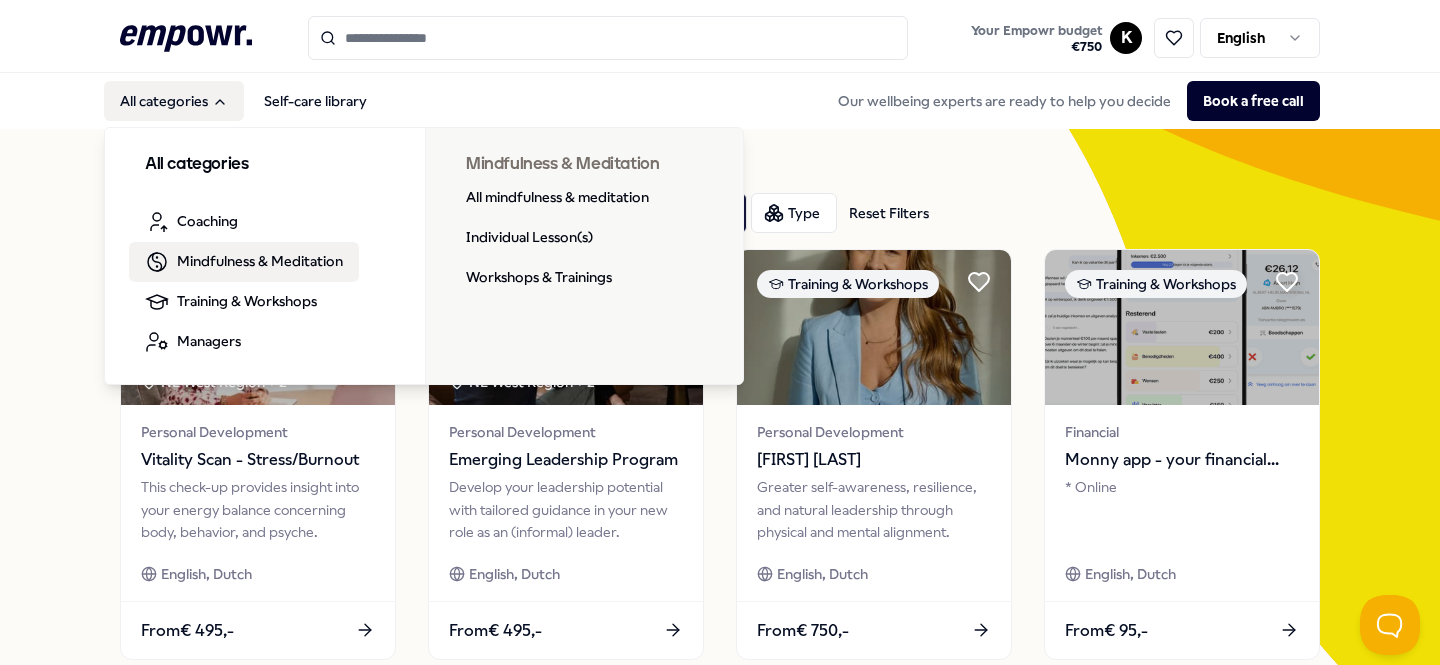 click on "Mindfulness & Meditation" at bounding box center [260, 261] 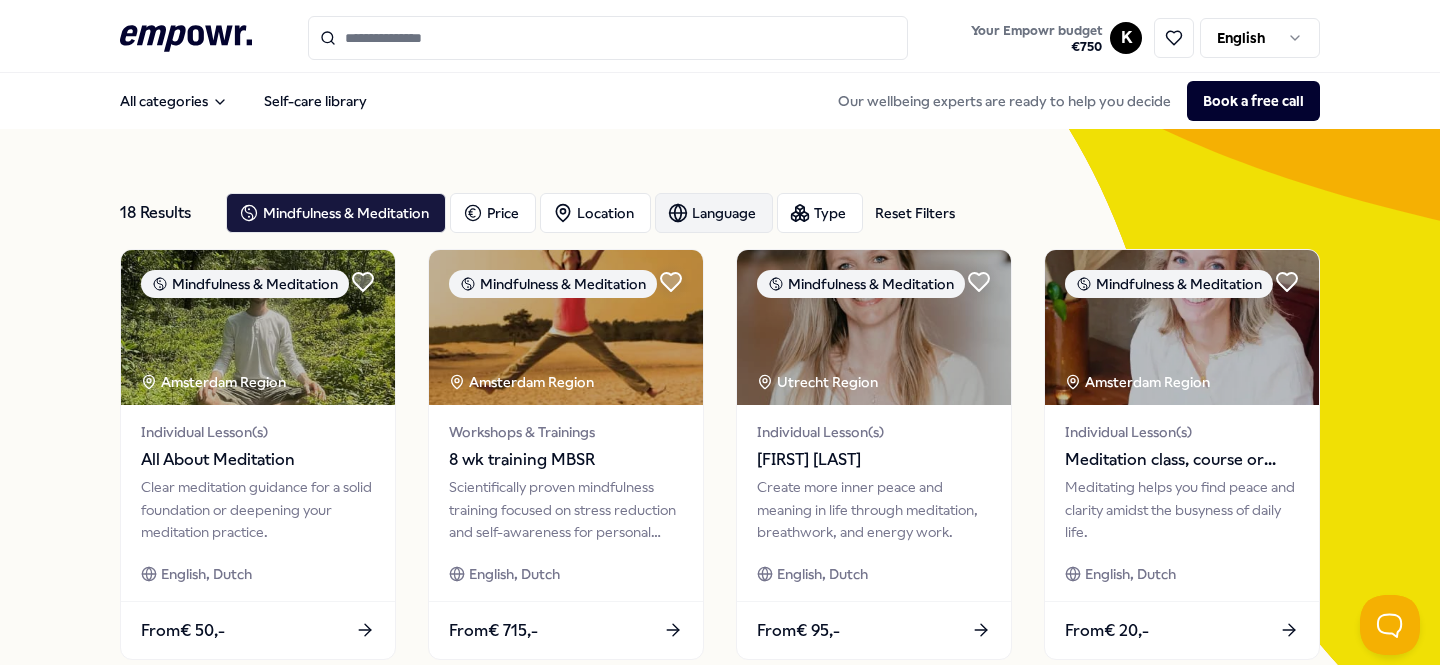 click on "Language" at bounding box center (714, 213) 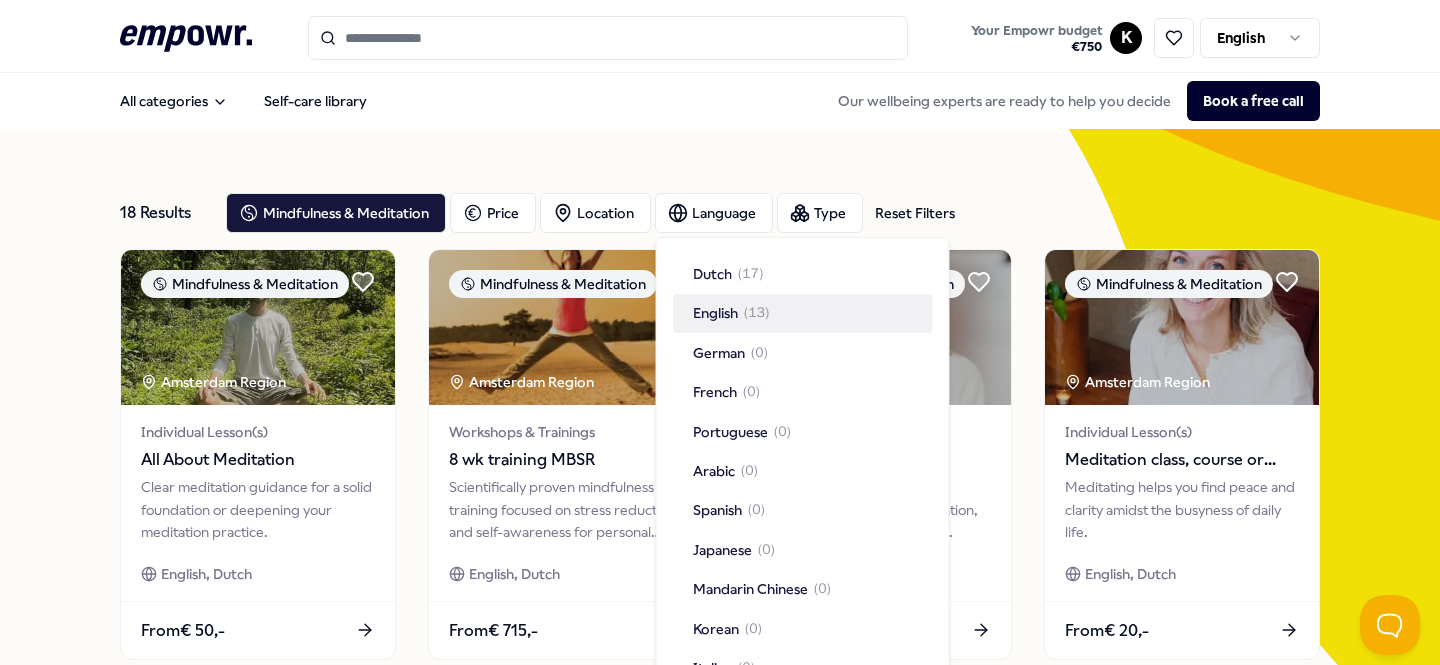 click on "( 13 )" at bounding box center [756, 313] 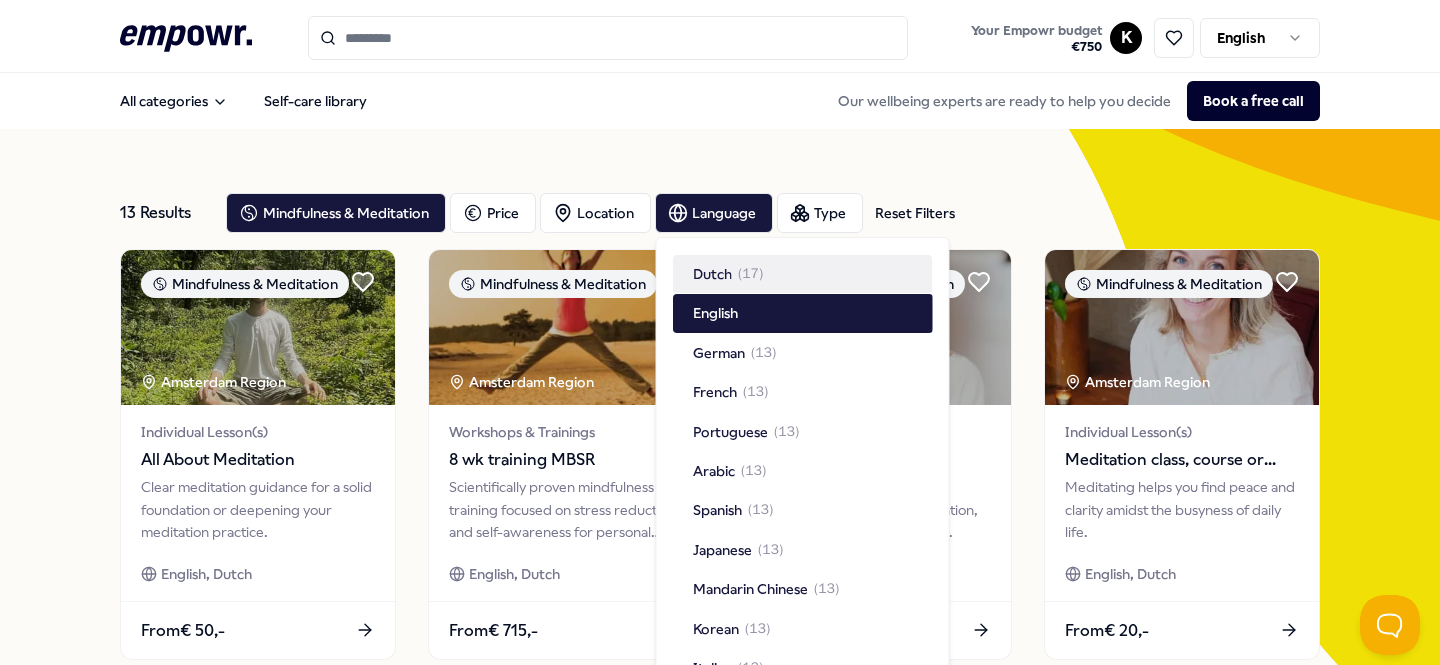 click on "13 Results Reset Filters Mindfulness & Meditation Price Location Language Type Reset Filters Mindfulness & Meditation [CITY] Region Individual Lesson(s) All About Meditation Clear meditation guidance for a solid foundation or deepening your meditation
practice. English, Dutch From € 50,- Mindfulness & Meditation [CITY] Region Workshops & Trainings 8 wk training MBSR Scientifically proven mindfulness training focused on stress reduction and
self-awareness for personal growth and balance. English, Dutch From € 715,- Mindfulness & Meditation [CITY] Region Individual Lesson(s) [FIRST] [LAST] Create more inner peace and meaning in life through meditation, breathwork, and
energy work. English, Dutch From € 95,- Mindfulness & Meditation [CITY] Region Individual Lesson(s) Meditation class, course or challenge Meditating helps you find peace and clarity amidst the busyness of daily life. English, Dutch From € 20,- Mindfulness & Meditation [CITY] Region Workshops & Trainings" at bounding box center (720, 902) 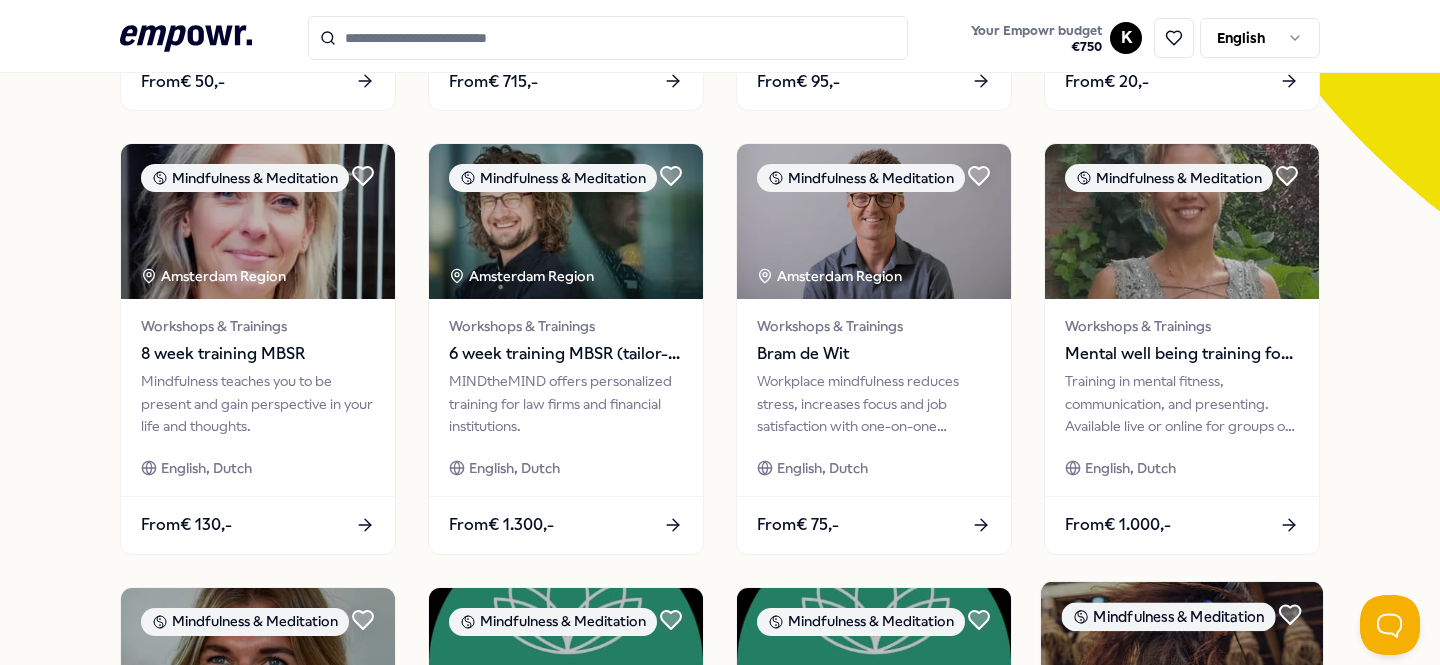scroll, scrollTop: 0, scrollLeft: 0, axis: both 